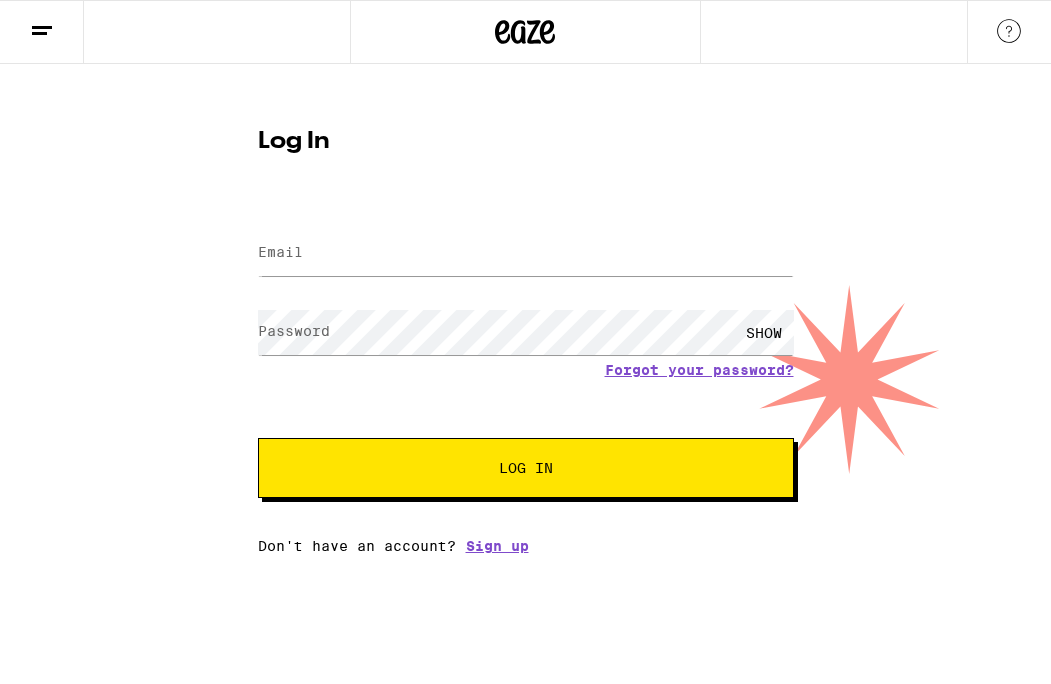scroll, scrollTop: 0, scrollLeft: 0, axis: both 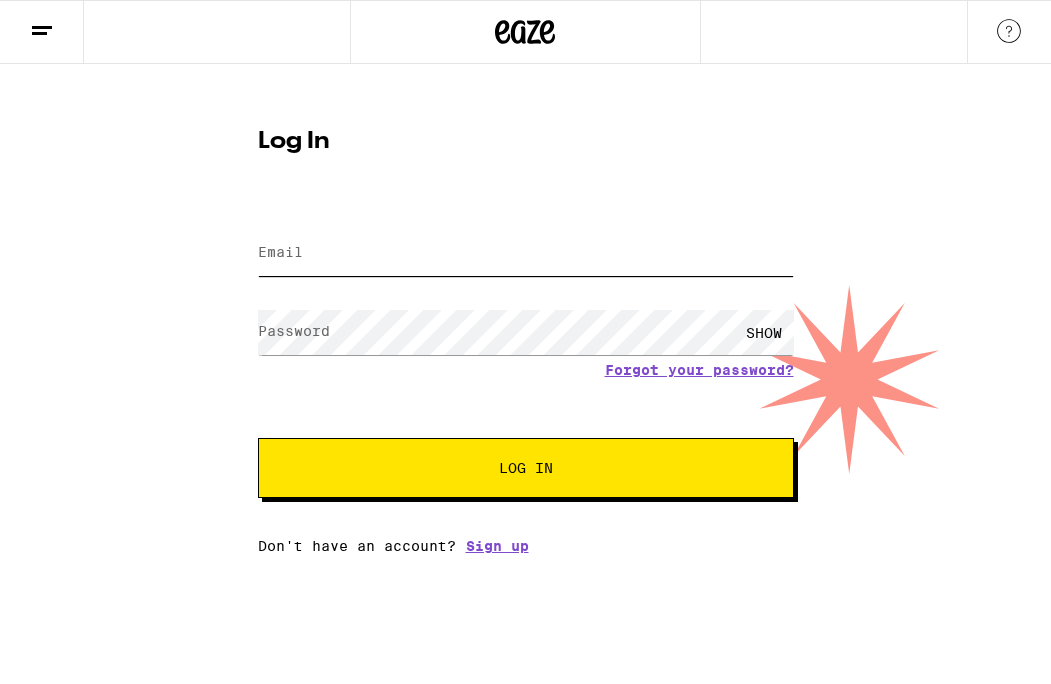 click on "Email" at bounding box center [526, 253] 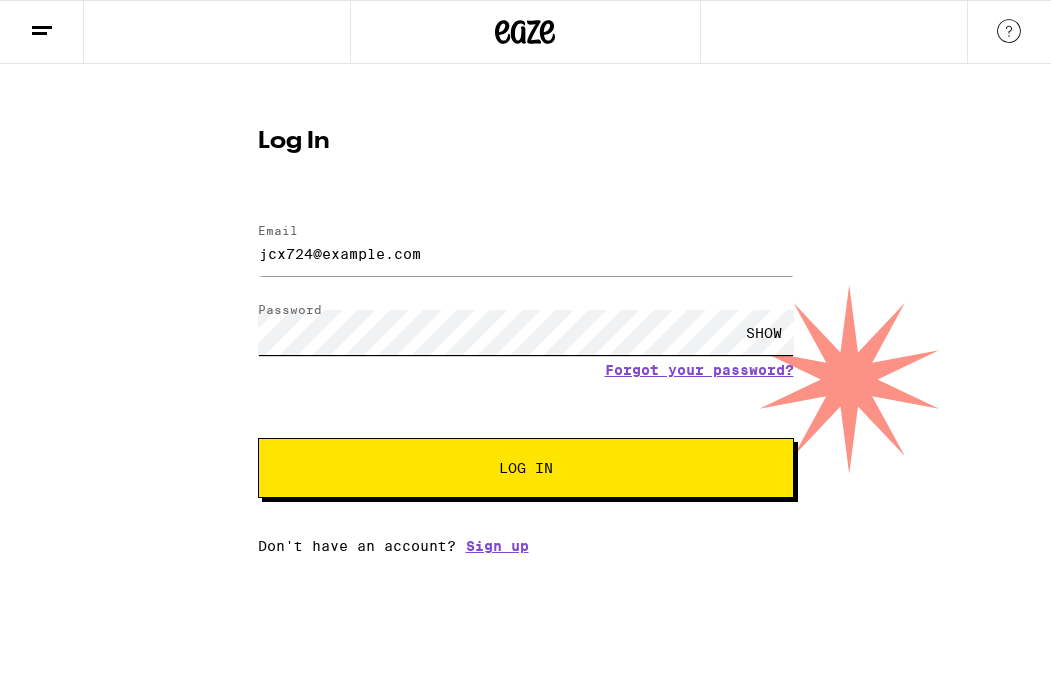 click on "Log In" at bounding box center (526, 468) 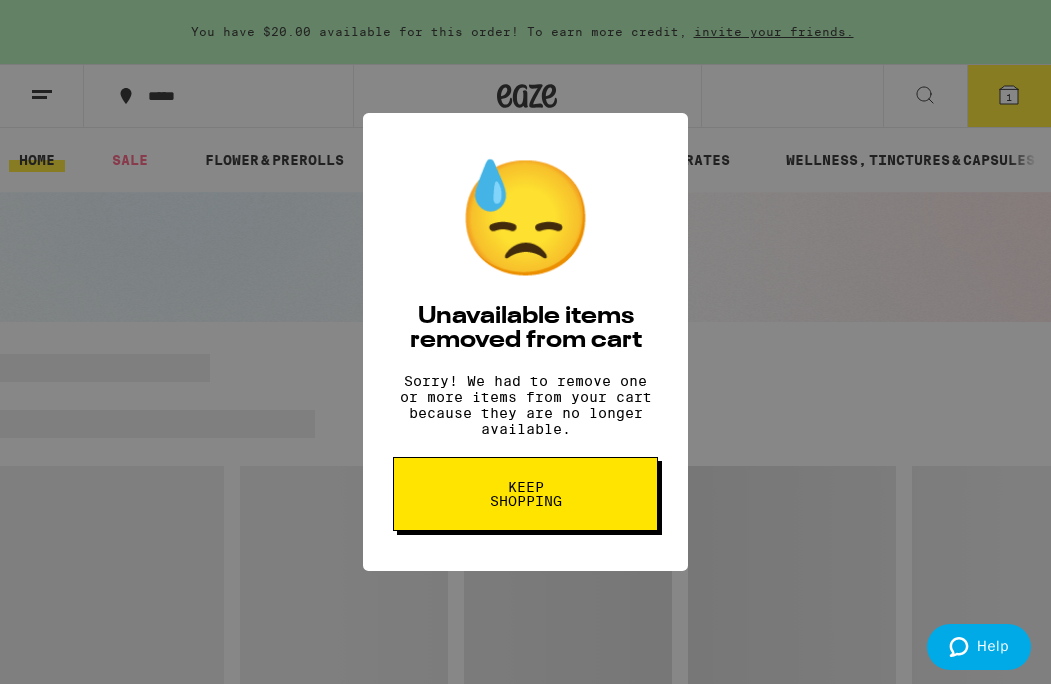scroll, scrollTop: 0, scrollLeft: 0, axis: both 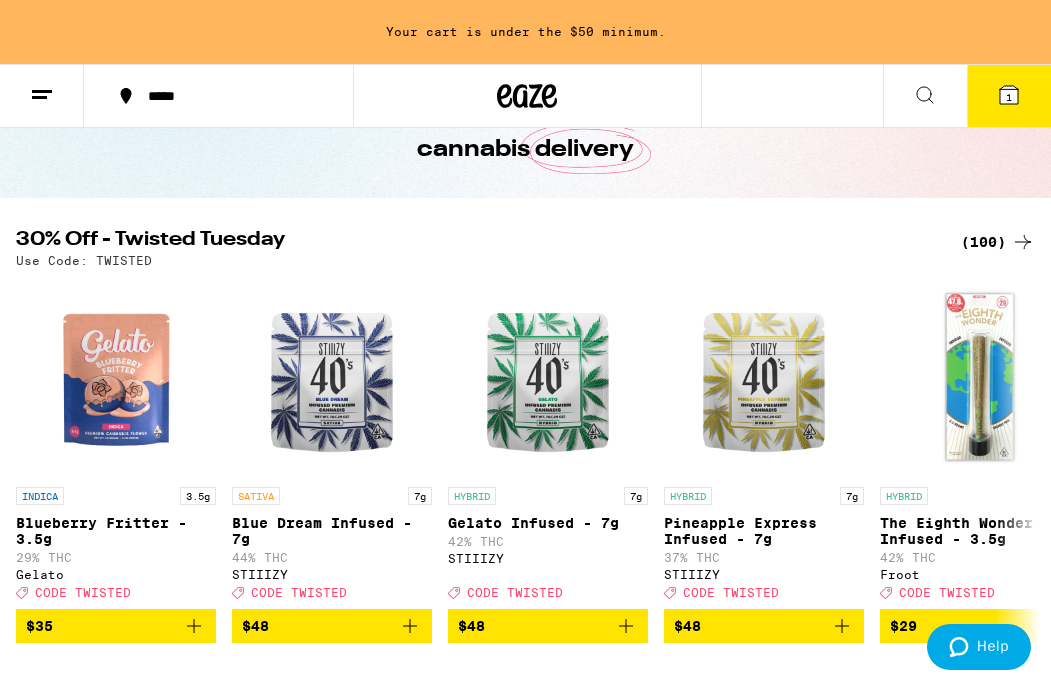 click on "(100)" at bounding box center (998, 242) 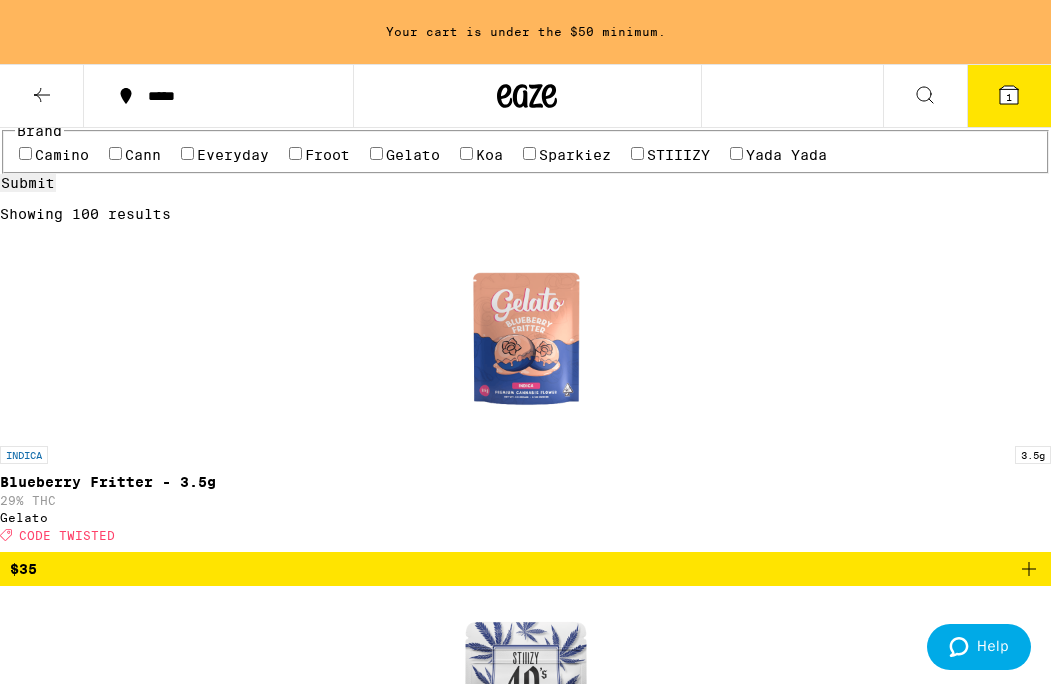 scroll, scrollTop: 375, scrollLeft: 0, axis: vertical 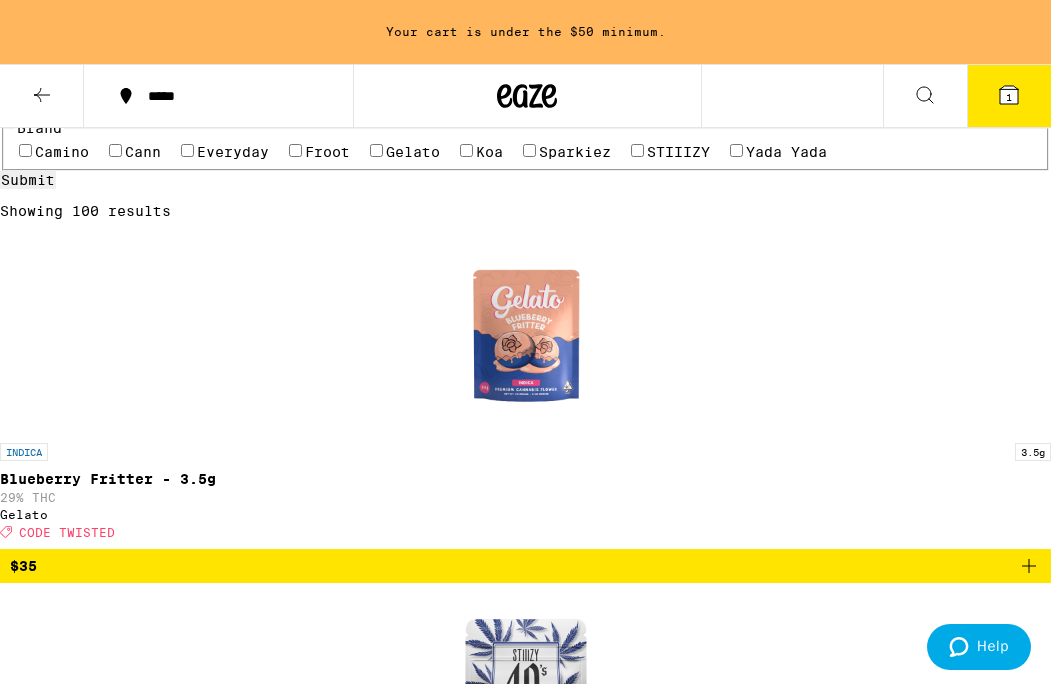 click on "Vaporizers" at bounding box center [530, 13] 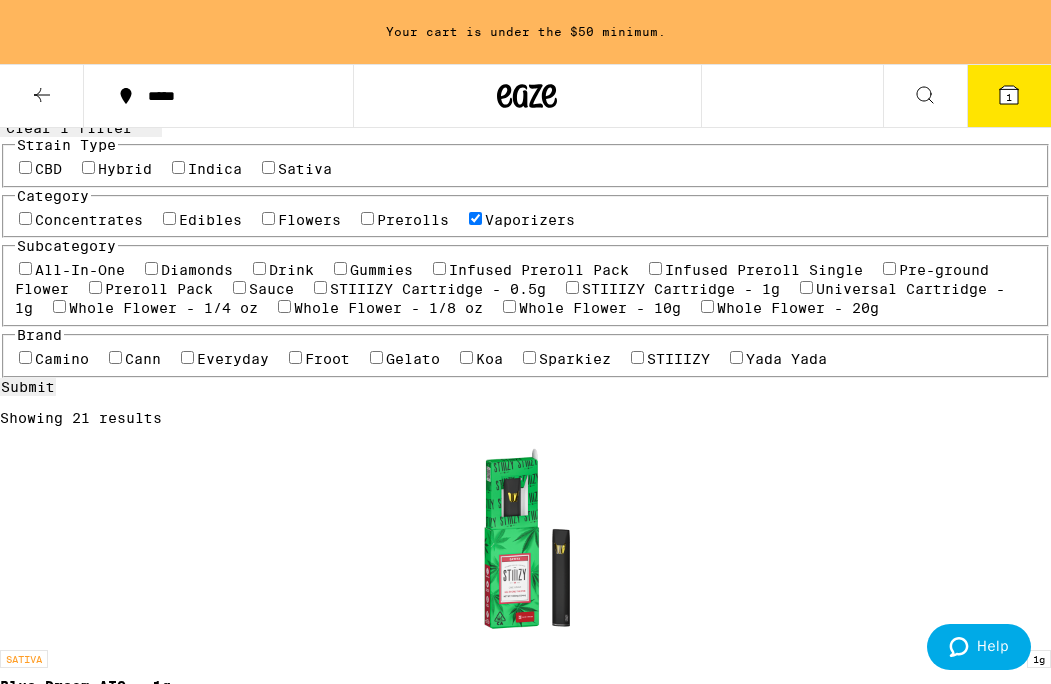 scroll, scrollTop: 187, scrollLeft: 0, axis: vertical 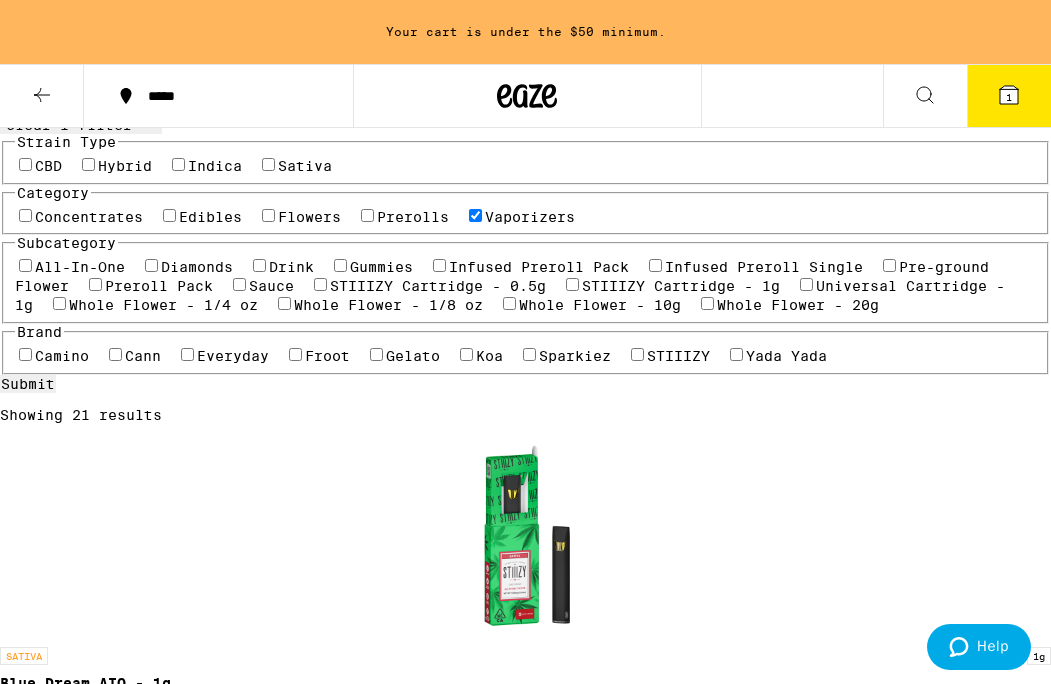 click 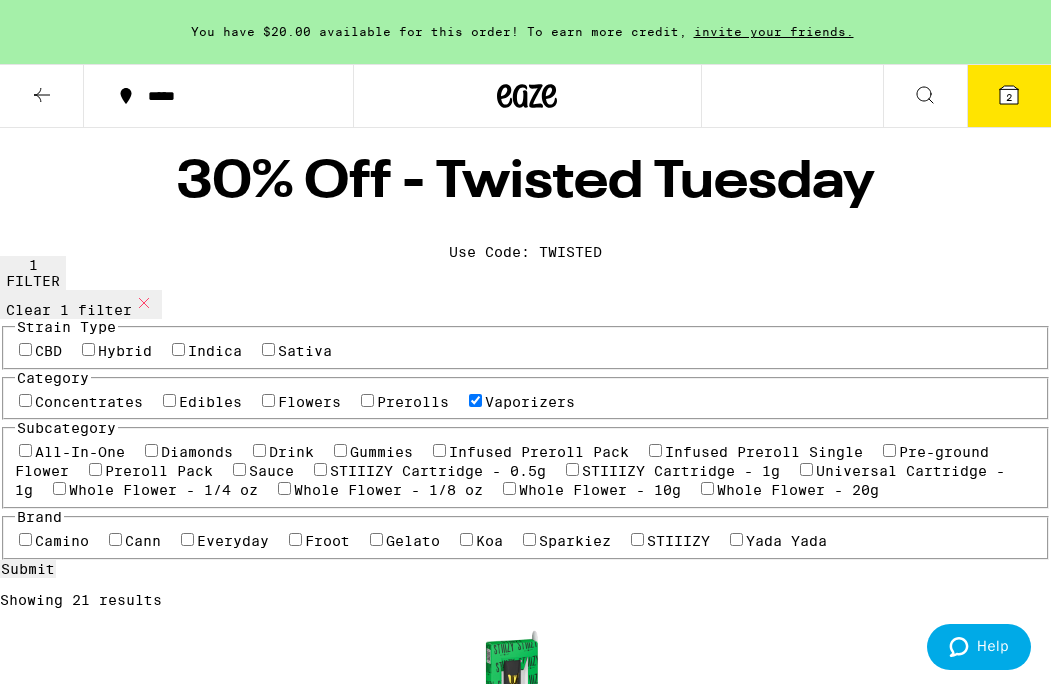 scroll, scrollTop: 3, scrollLeft: 0, axis: vertical 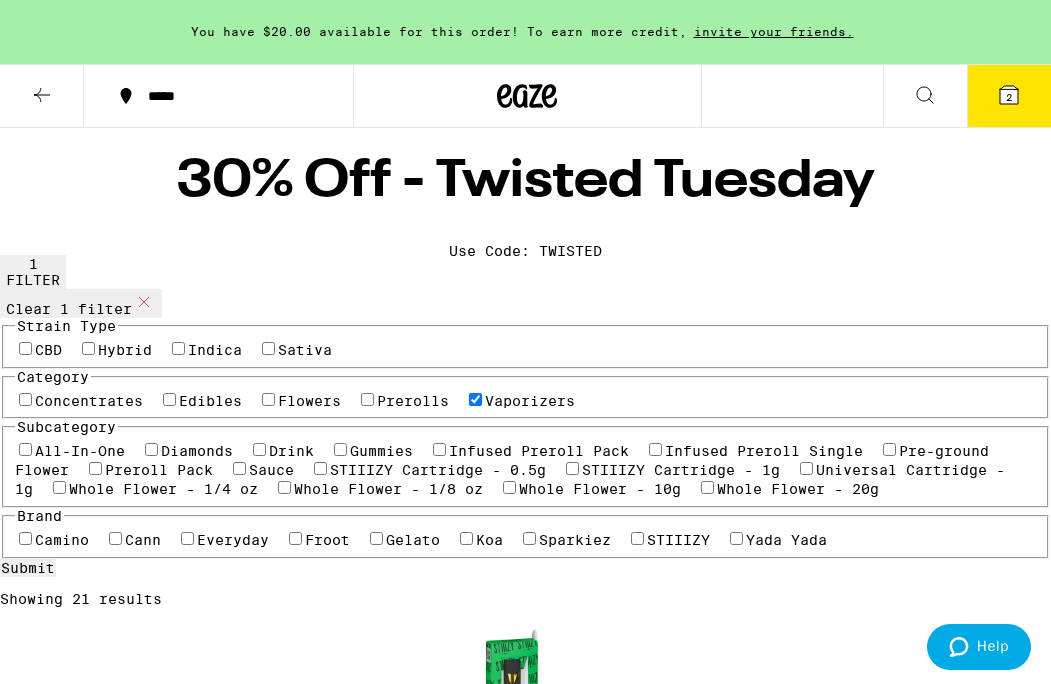 click on "Sativa" at bounding box center (305, 350) 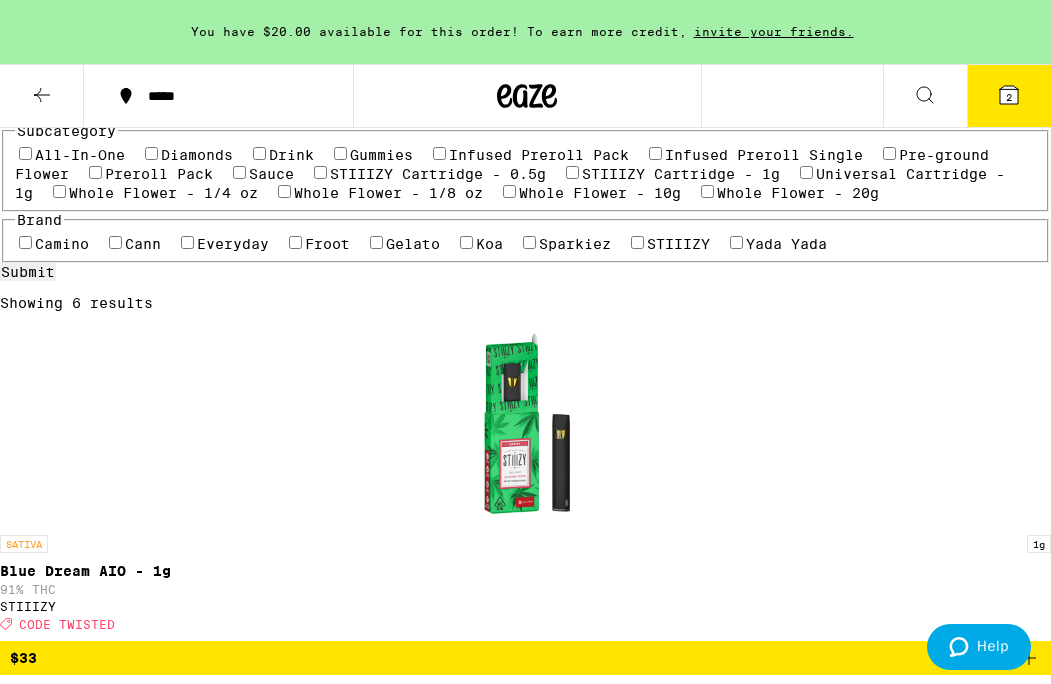 scroll, scrollTop: 0, scrollLeft: 0, axis: both 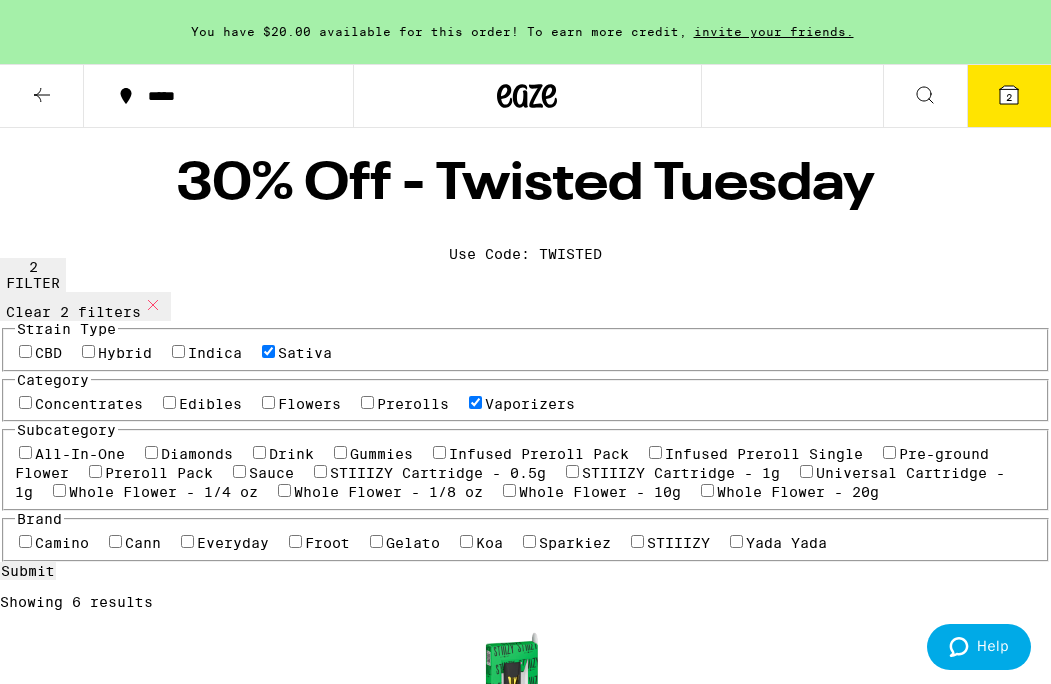 click 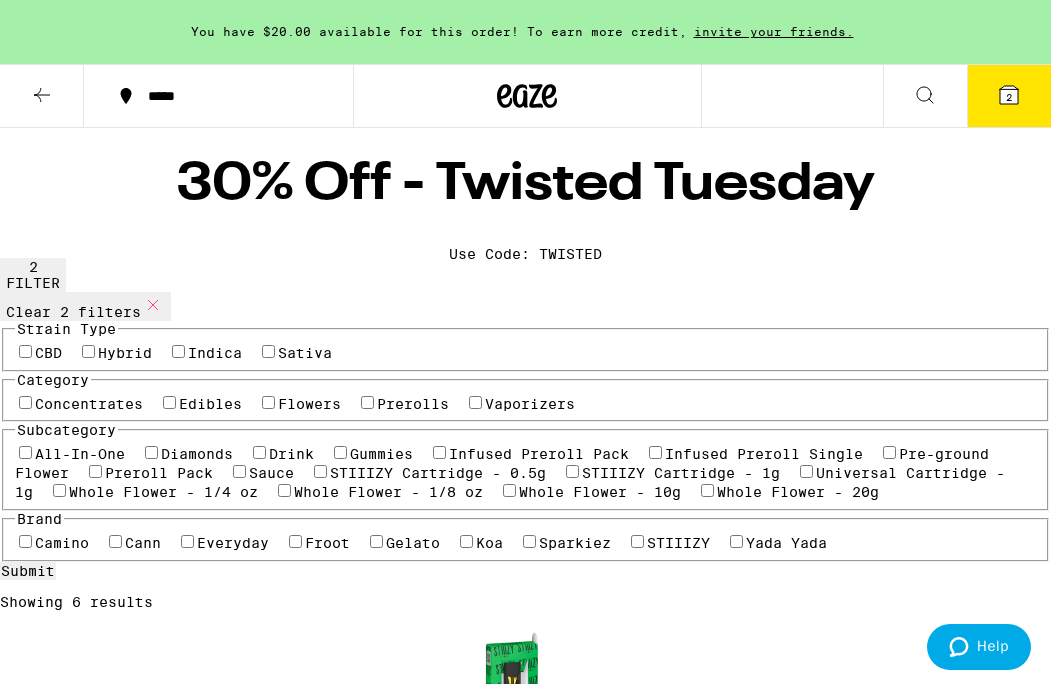 checkbox on "false" 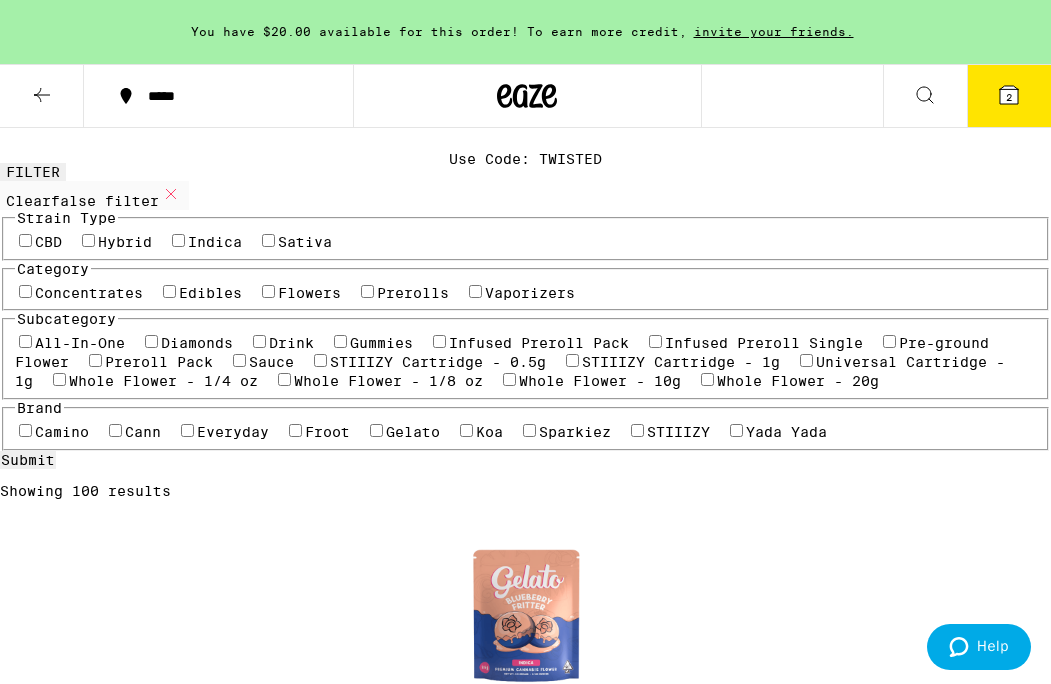 scroll, scrollTop: 125, scrollLeft: 0, axis: vertical 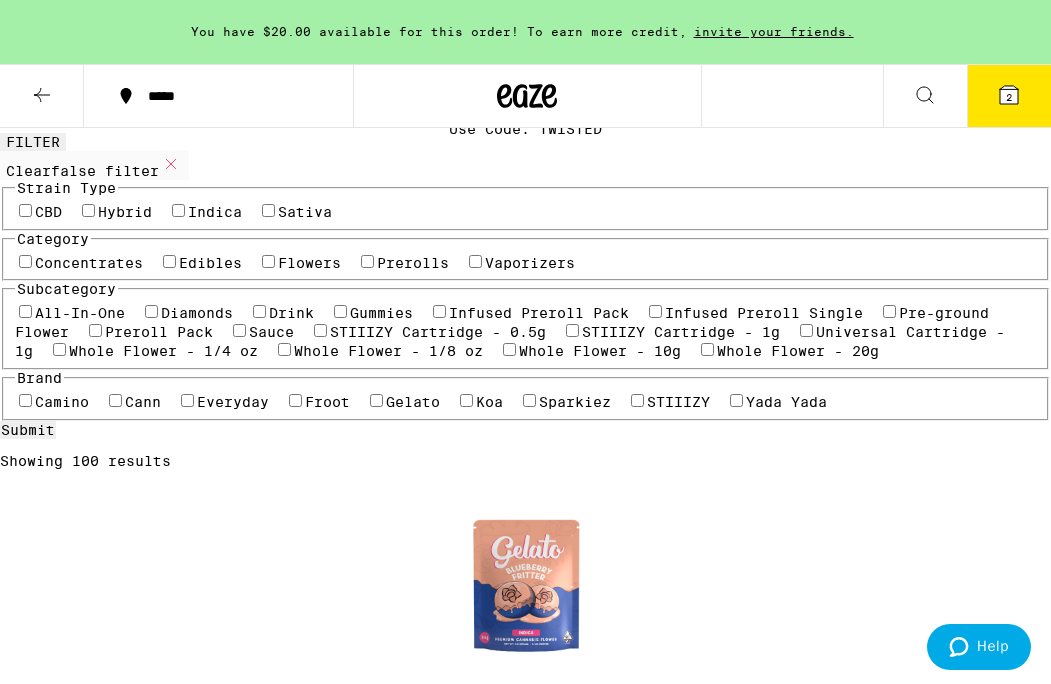 click on "Sativa" at bounding box center [305, 212] 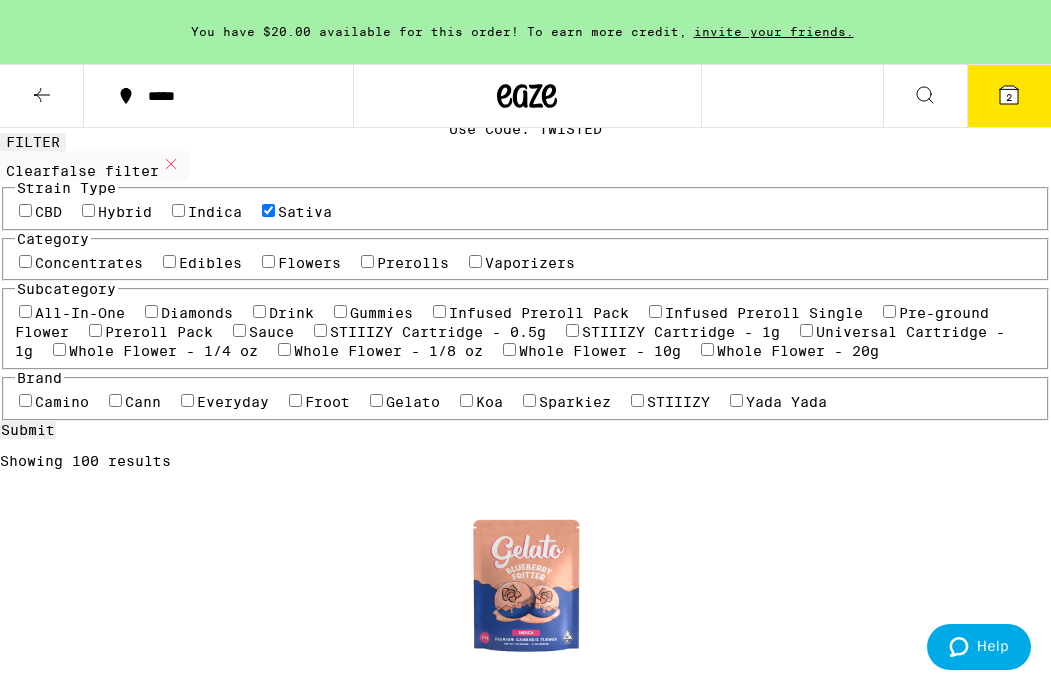 checkbox on "true" 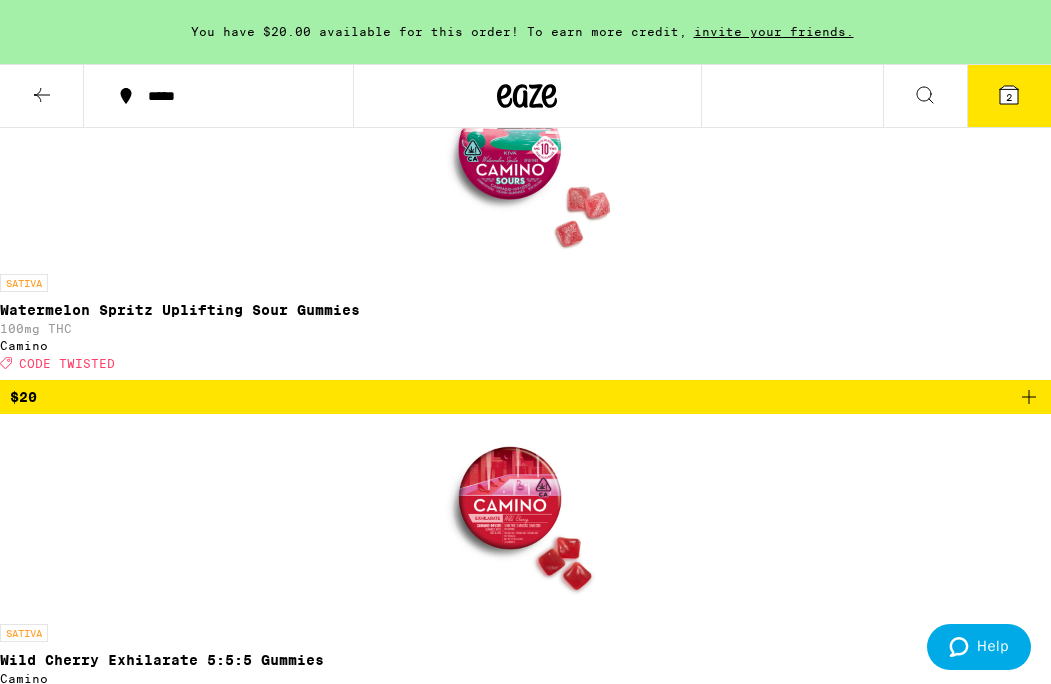 scroll, scrollTop: 3403, scrollLeft: 0, axis: vertical 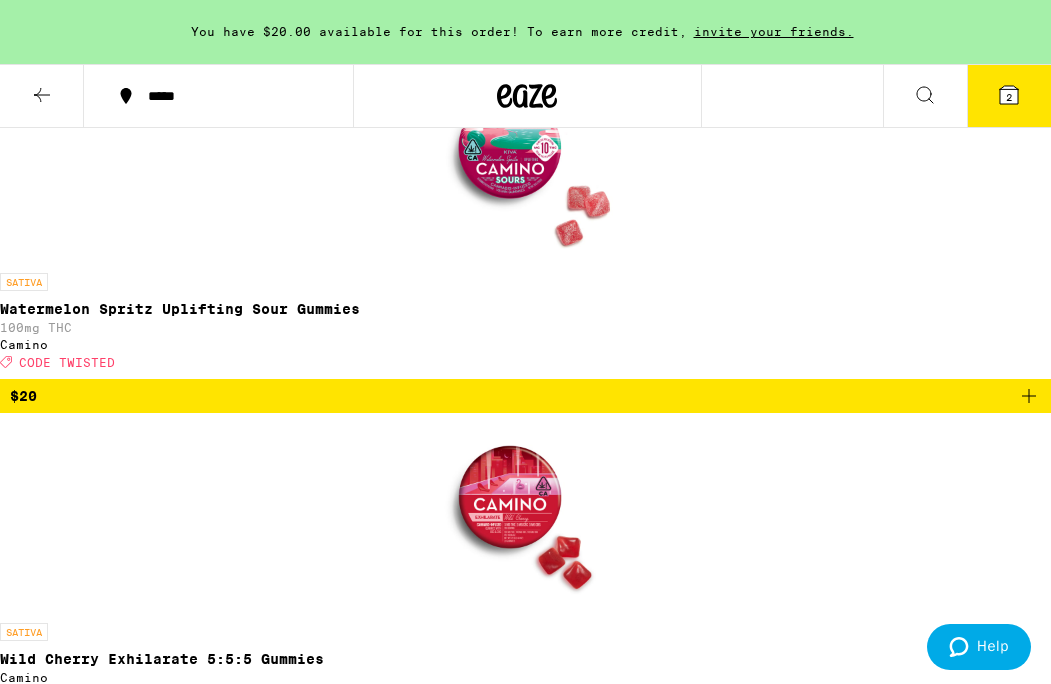 click 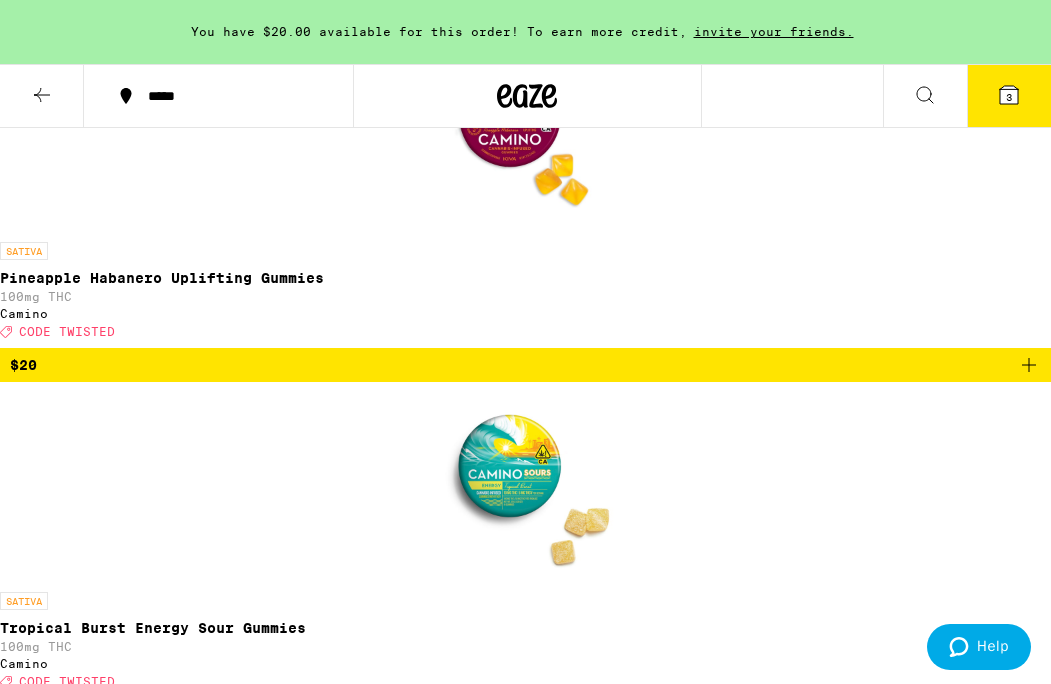 scroll, scrollTop: 2444, scrollLeft: 0, axis: vertical 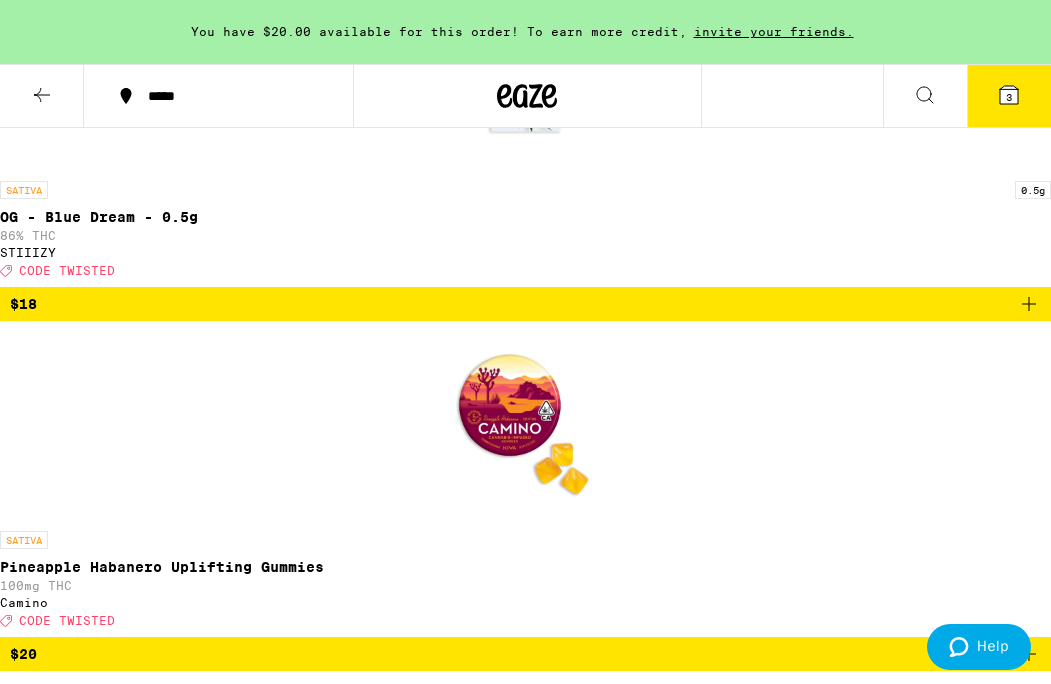 click on "3" at bounding box center [1009, 96] 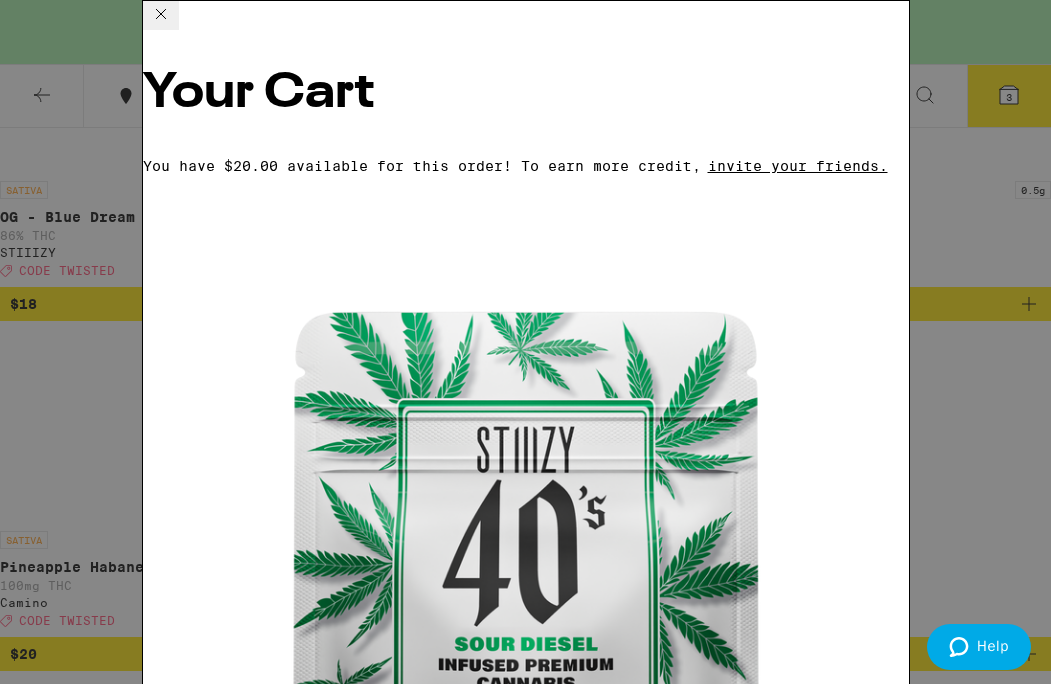 click 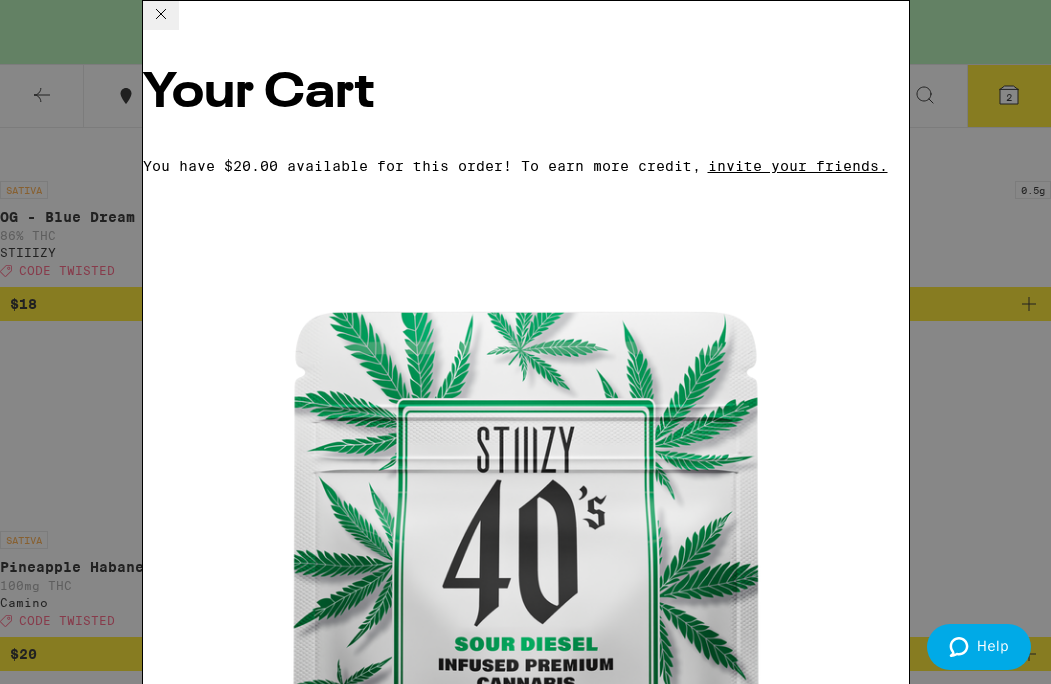 scroll, scrollTop: 337, scrollLeft: 0, axis: vertical 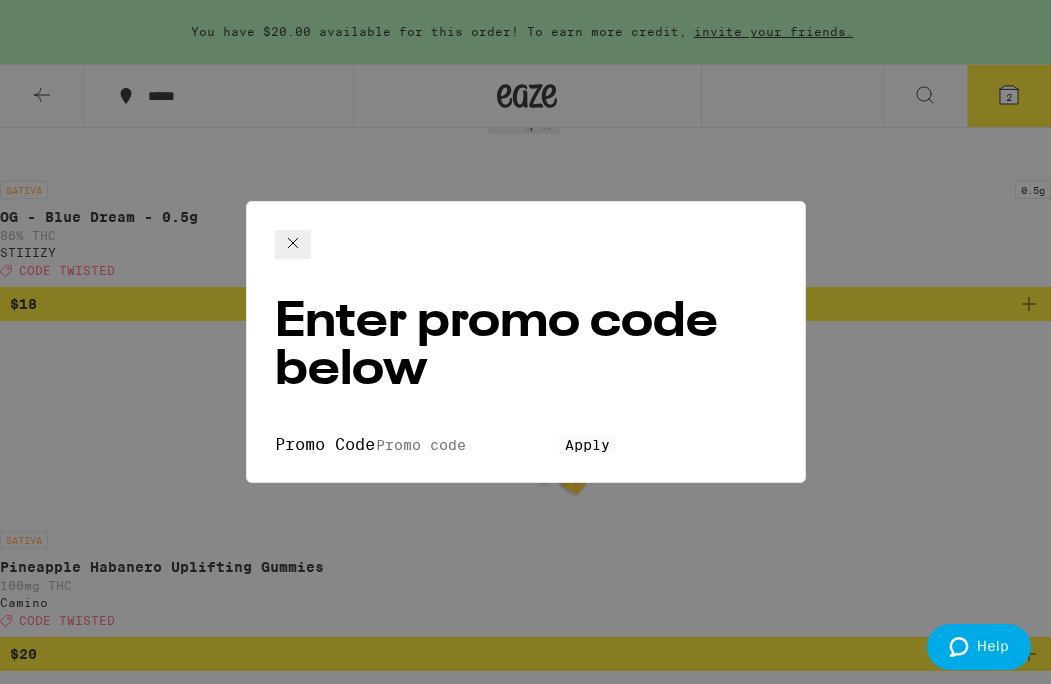 click on "Promo Code" at bounding box center [467, 445] 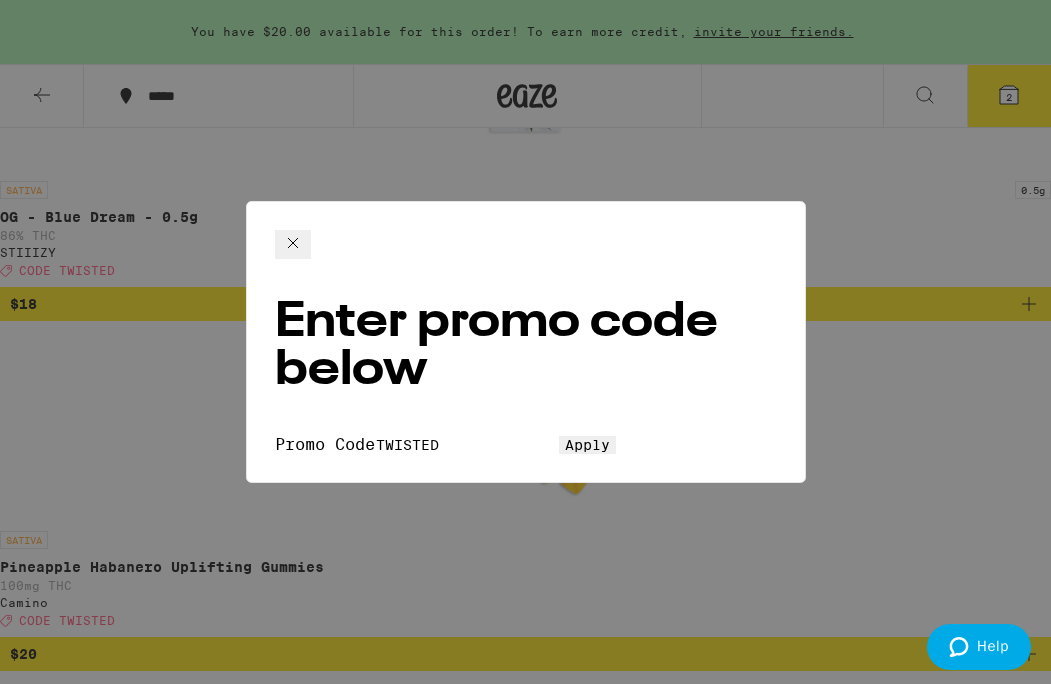 type on "TWISTED" 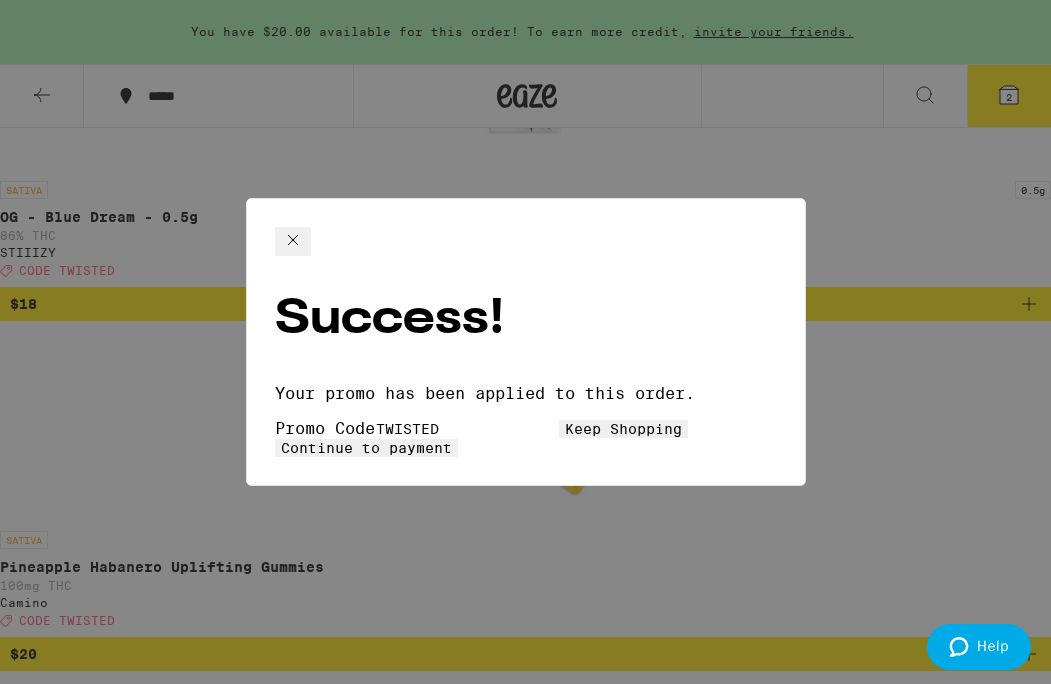click on "Continue to payment" at bounding box center [366, 448] 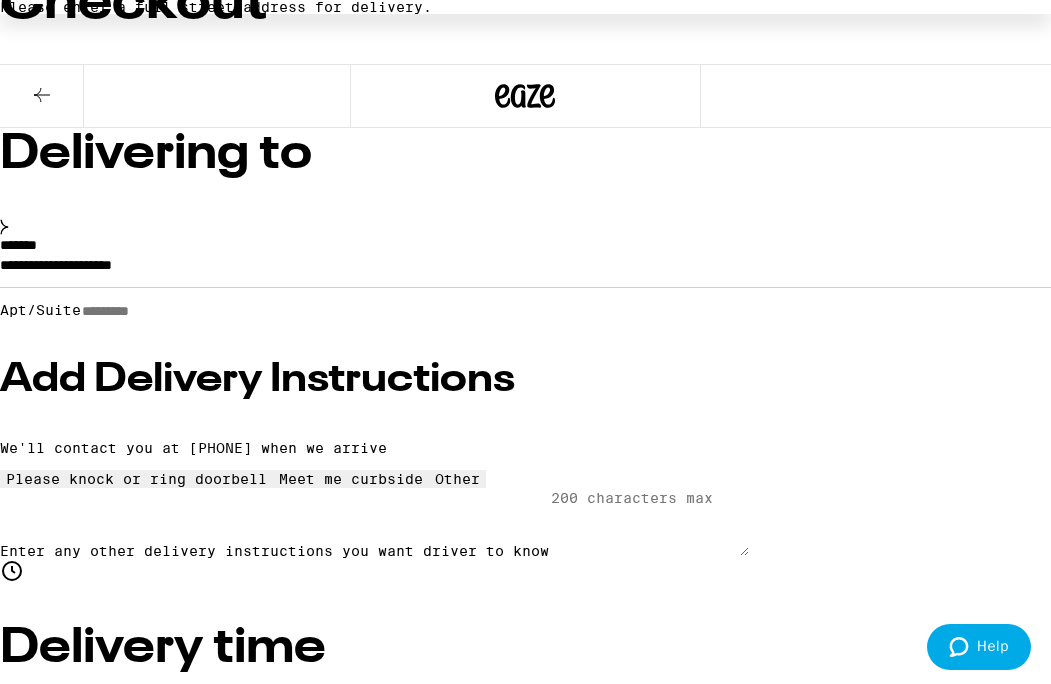 scroll, scrollTop: 136, scrollLeft: 0, axis: vertical 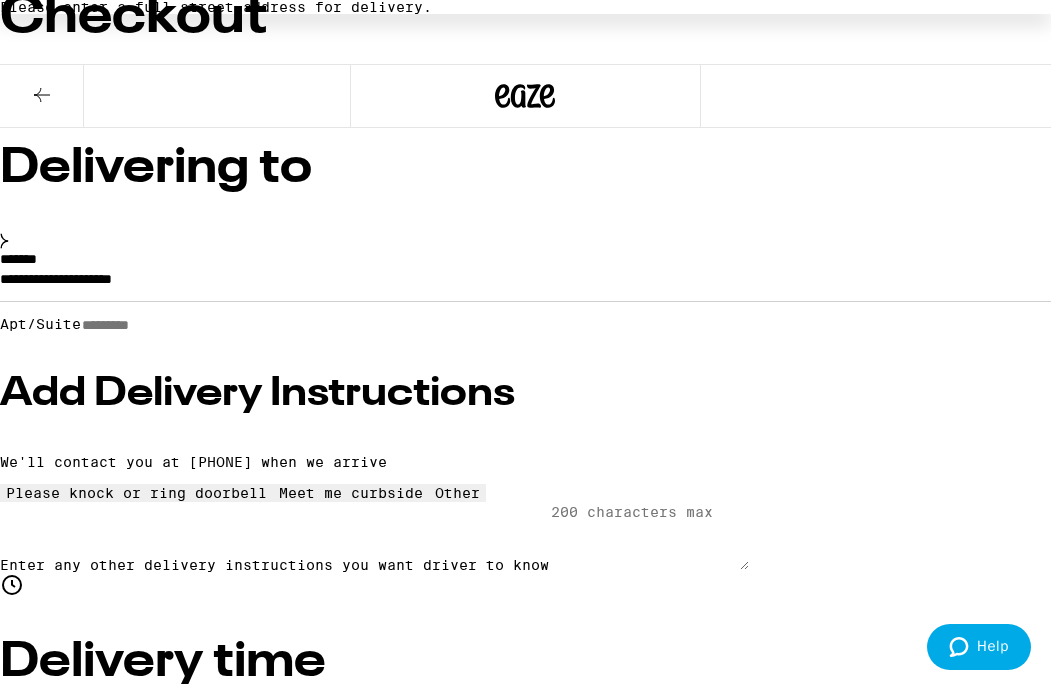 click on "**********" at bounding box center (525, 284) 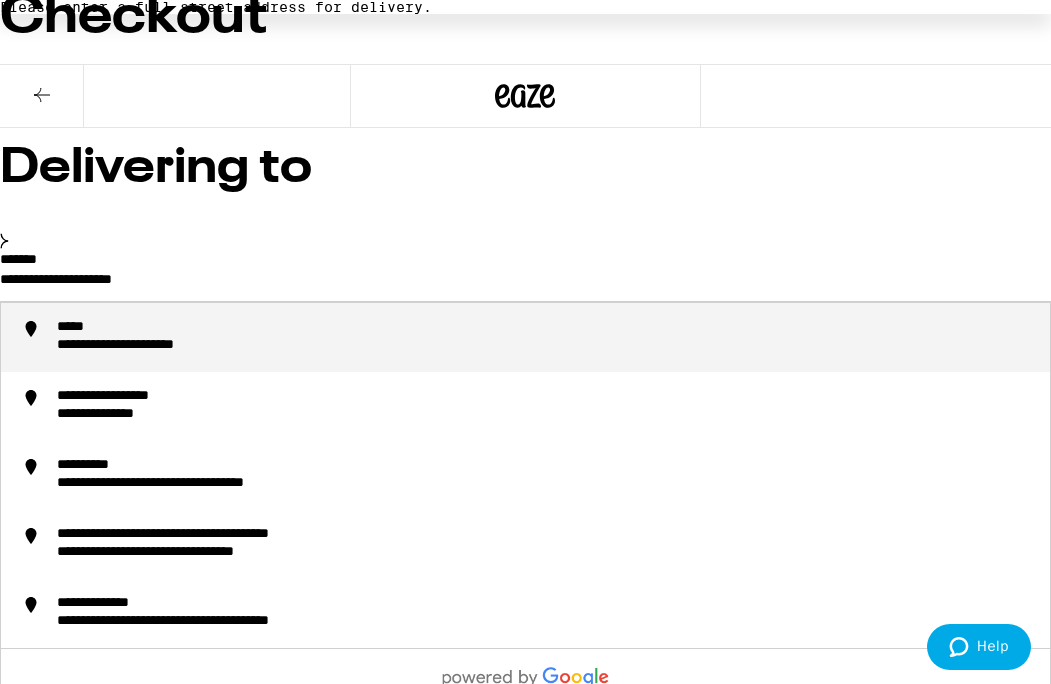 click on "**********" at bounding box center (525, 284) 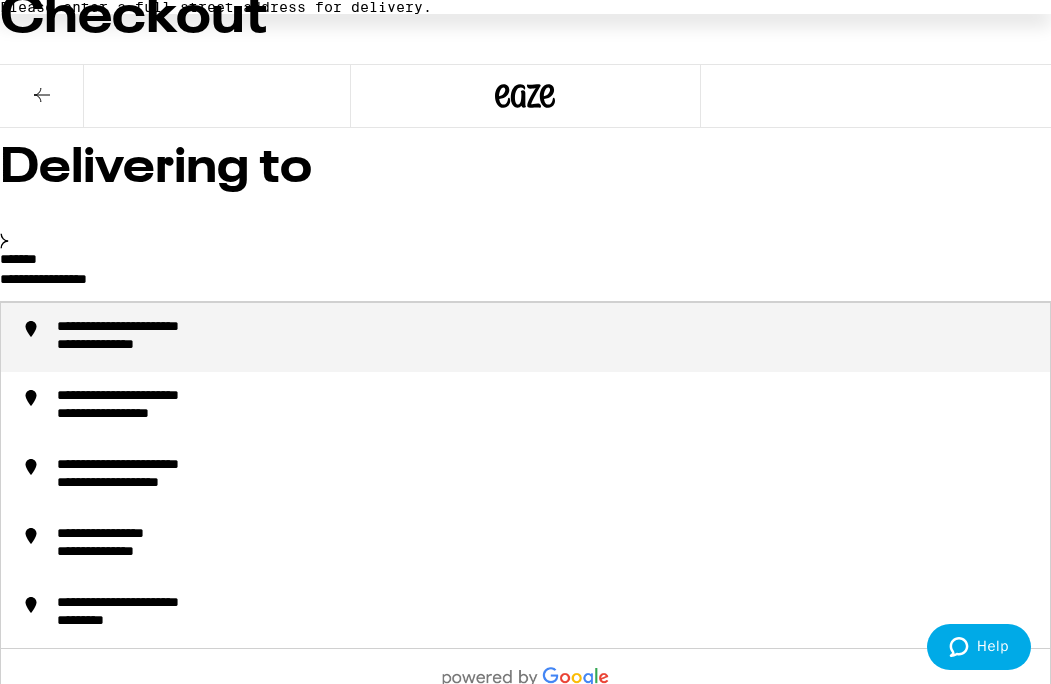 click on "**********" at bounding box center [125, 346] 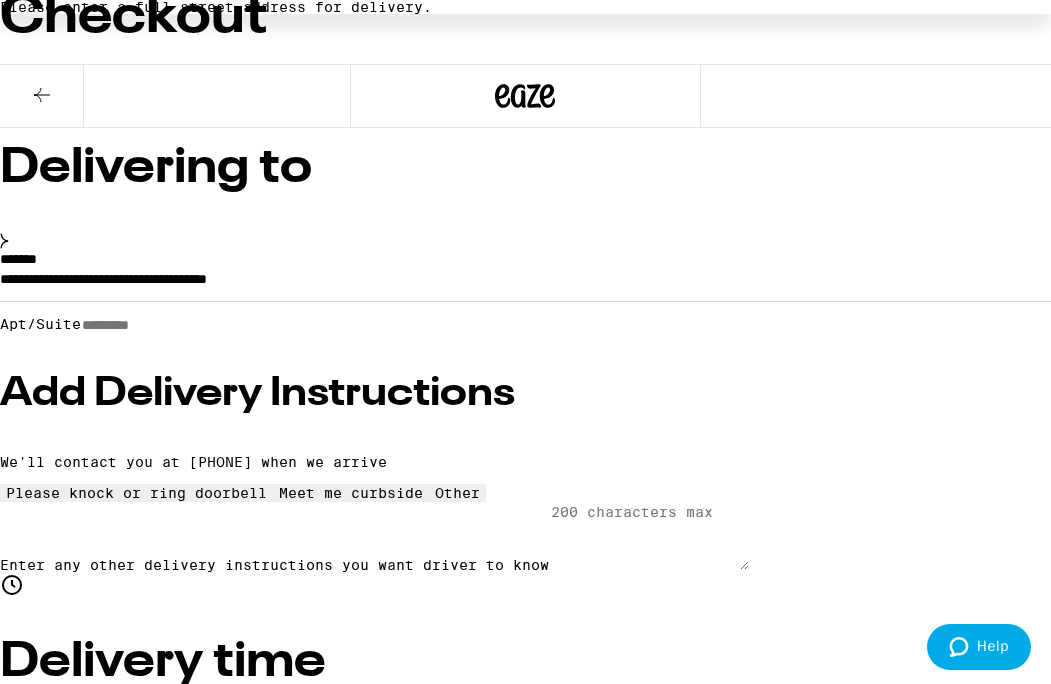 type on "**********" 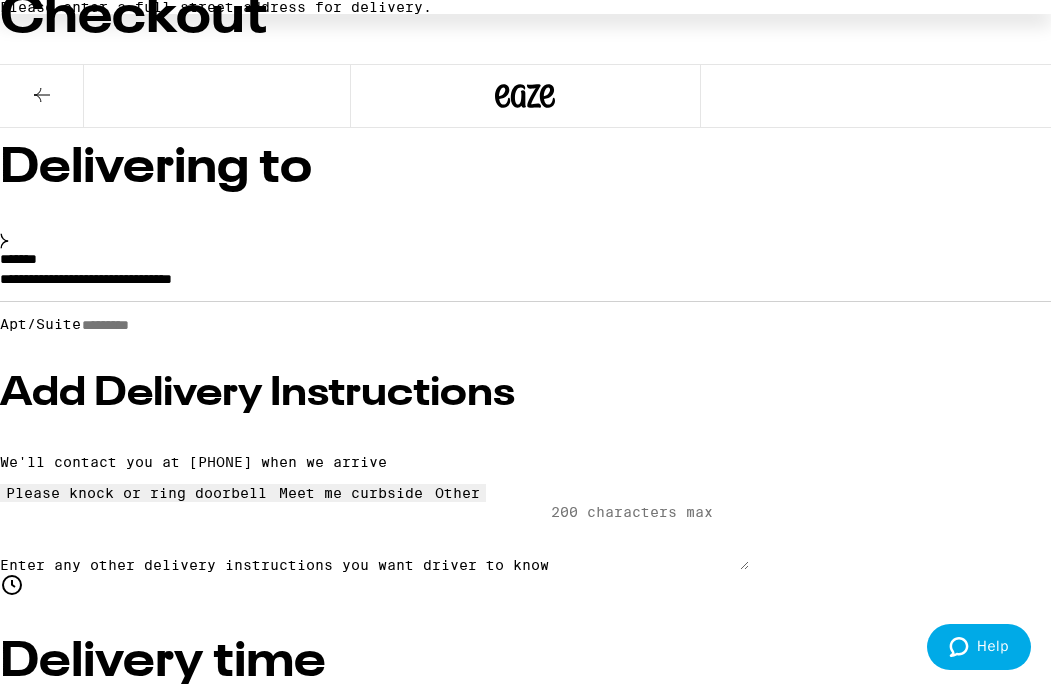 click on "Apt/Suite" at bounding box center (152, 325) 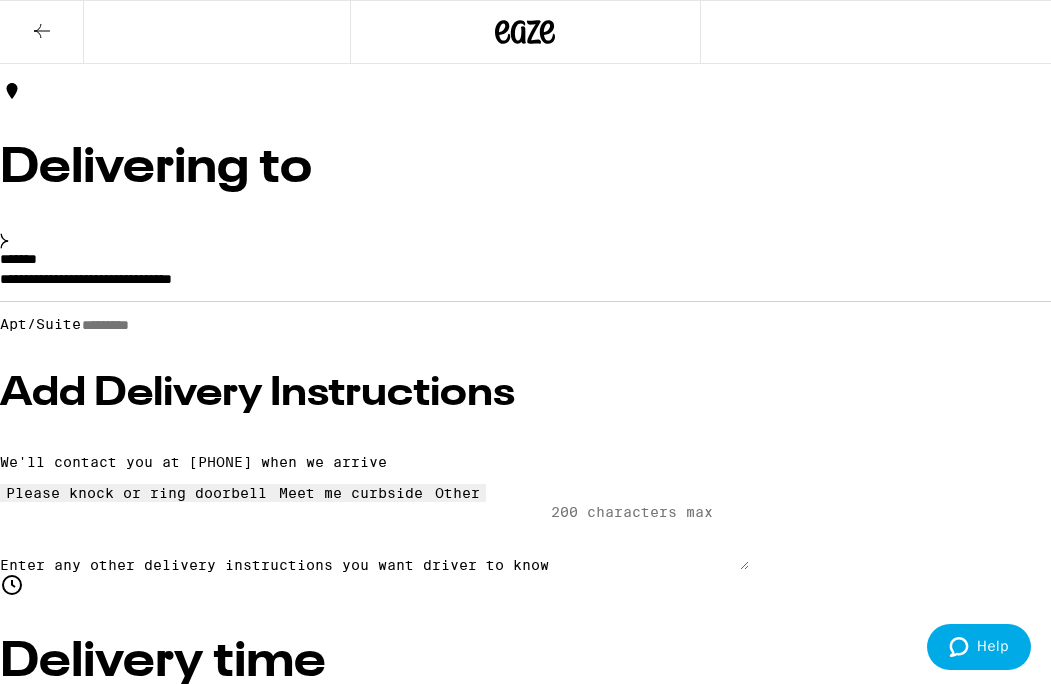click on "Add Delivery Instructions" at bounding box center [525, 394] 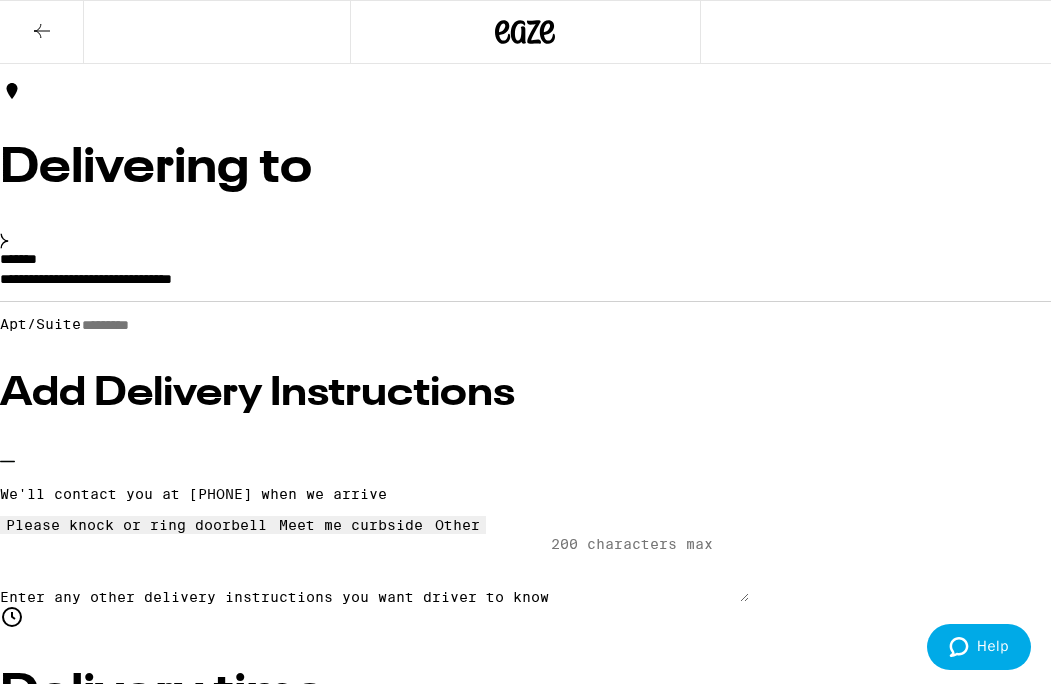click on "Meet me curbside" at bounding box center (351, 525) 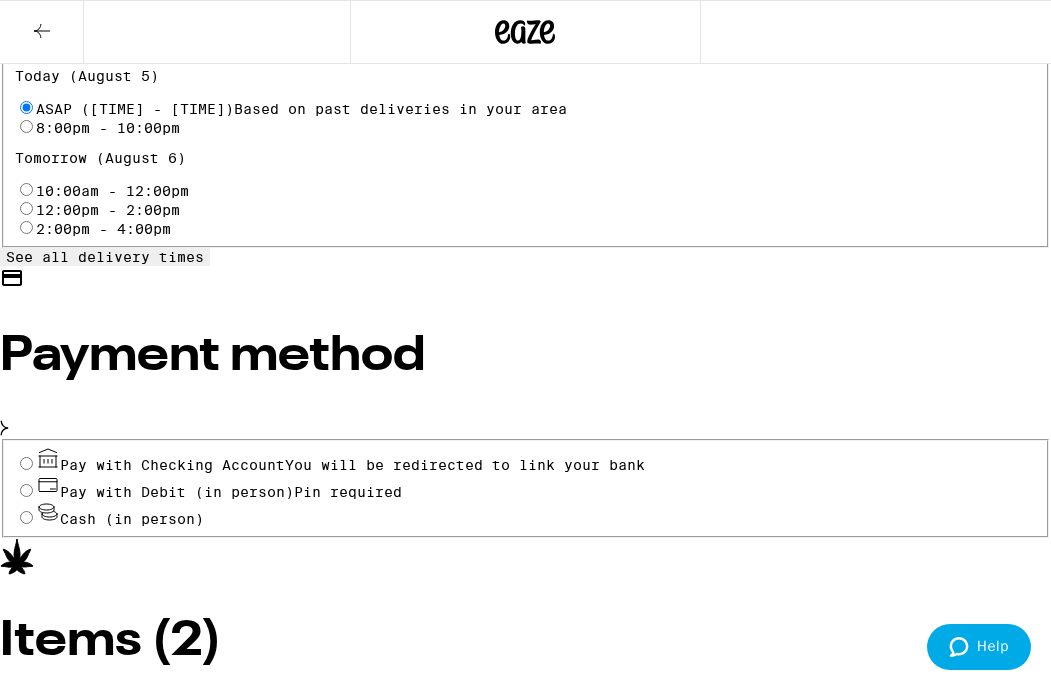 scroll, scrollTop: 837, scrollLeft: 0, axis: vertical 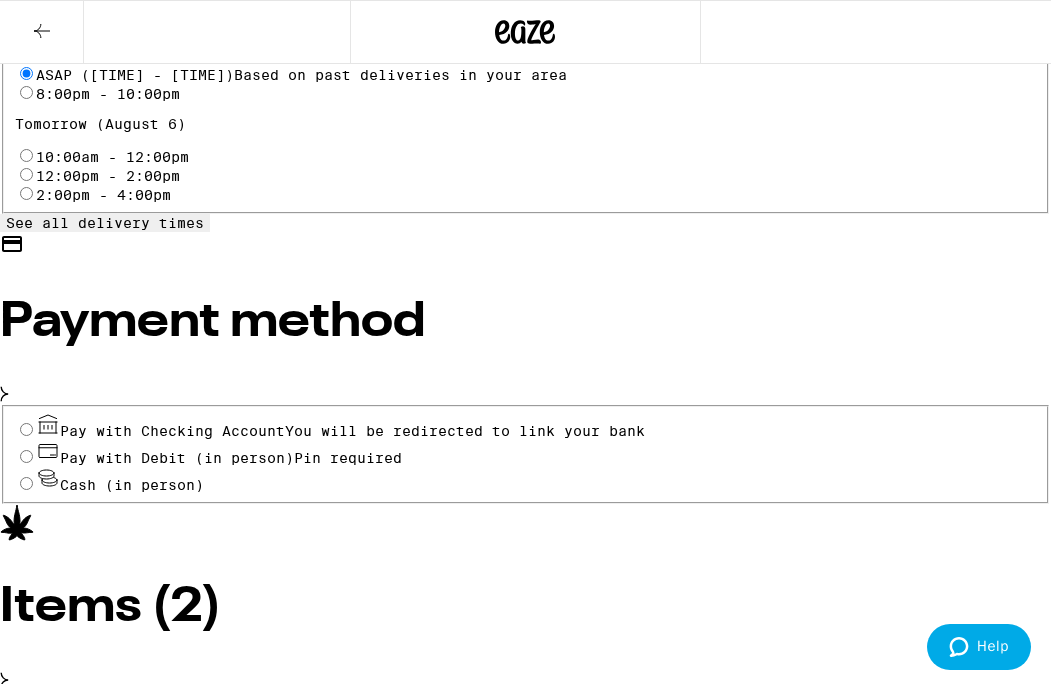 click on "Pay with Debit (in person) Pin required" at bounding box center (219, 458) 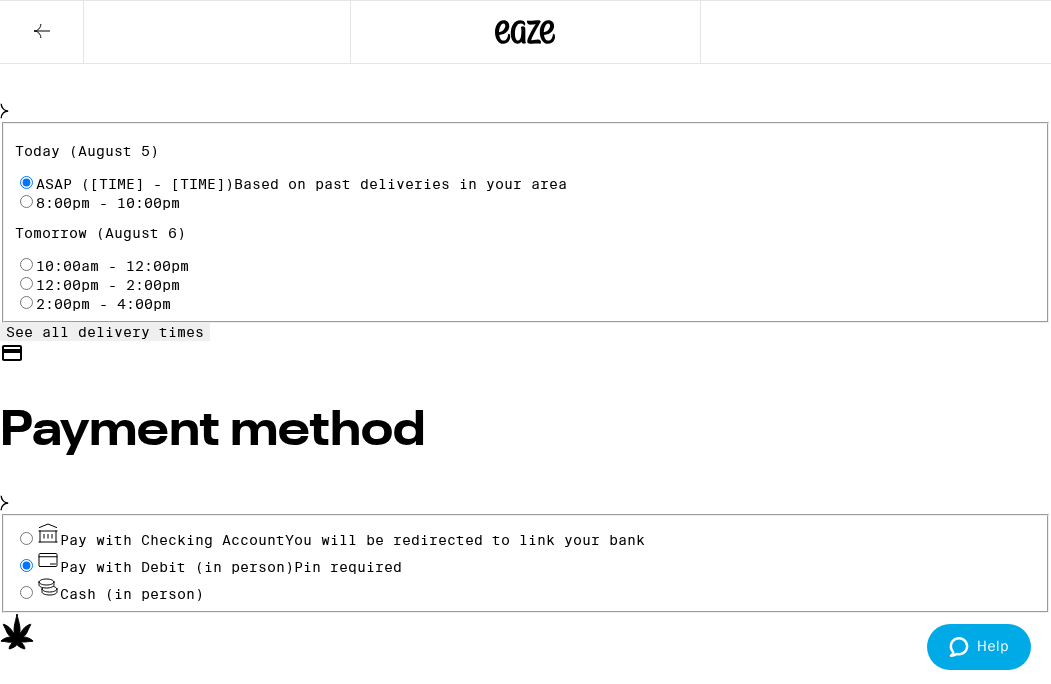 scroll, scrollTop: 770, scrollLeft: 0, axis: vertical 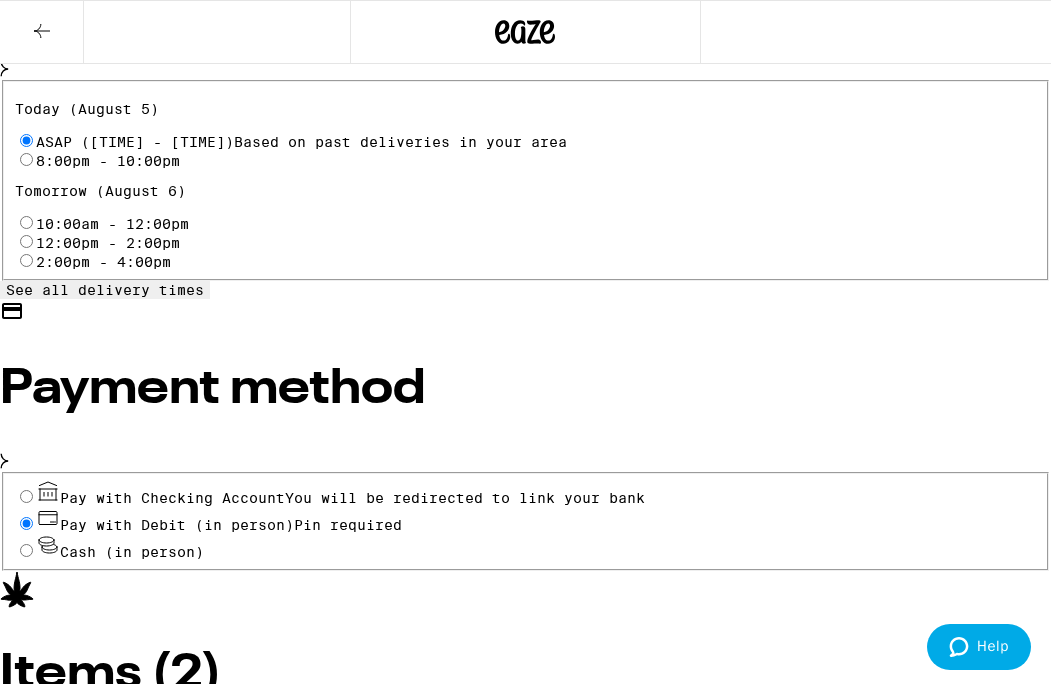 click on "You will be redirected to link your bank" at bounding box center [465, 498] 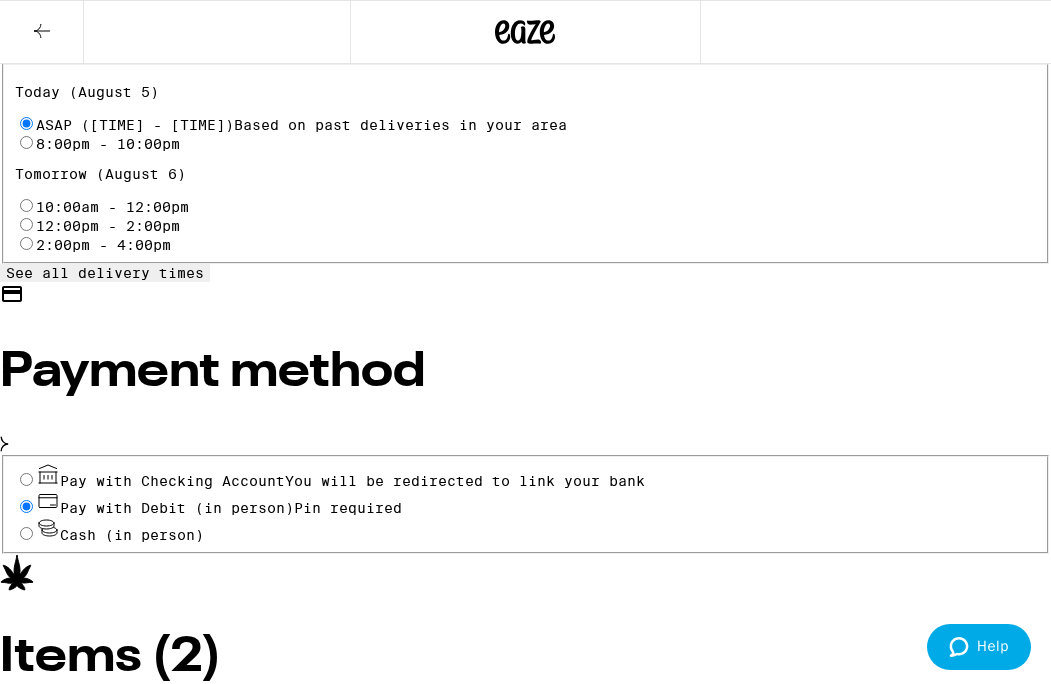 scroll, scrollTop: 837, scrollLeft: 0, axis: vertical 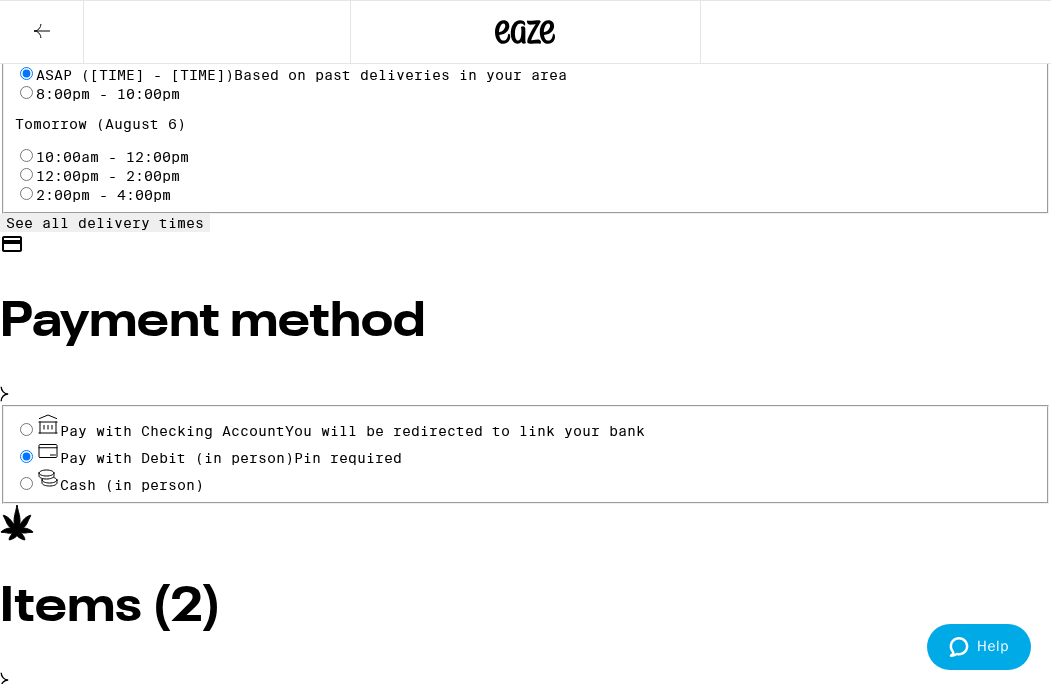 click on "Pin required" at bounding box center [348, 458] 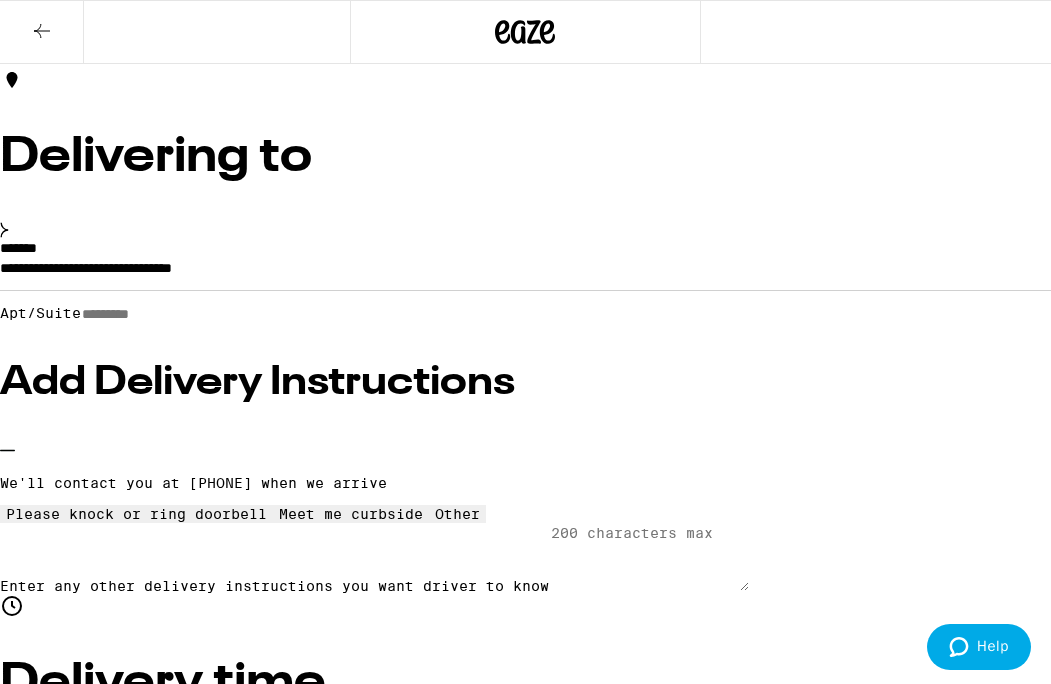scroll, scrollTop: 93, scrollLeft: 0, axis: vertical 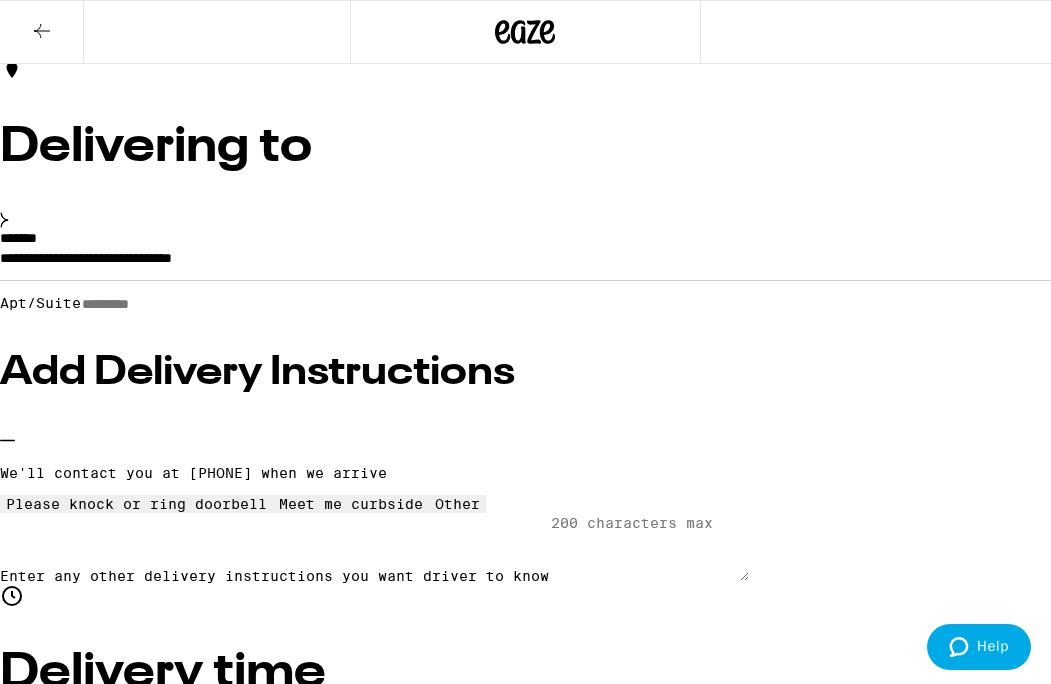 click on "Other" at bounding box center [525, 4066] 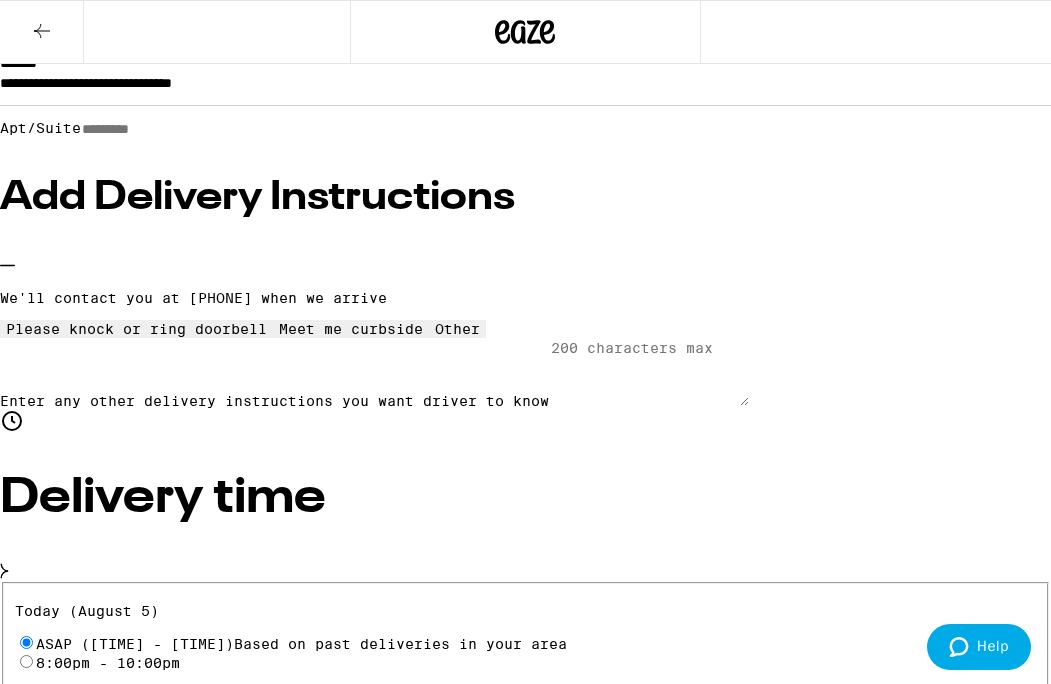 scroll, scrollTop: 261, scrollLeft: 0, axis: vertical 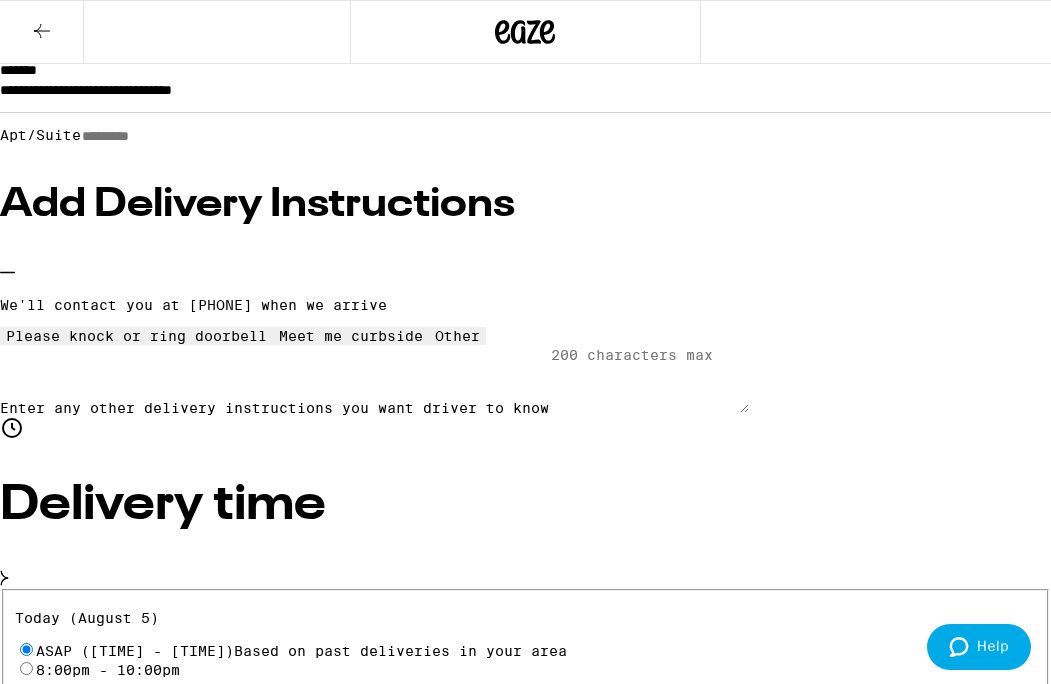 type on "3" 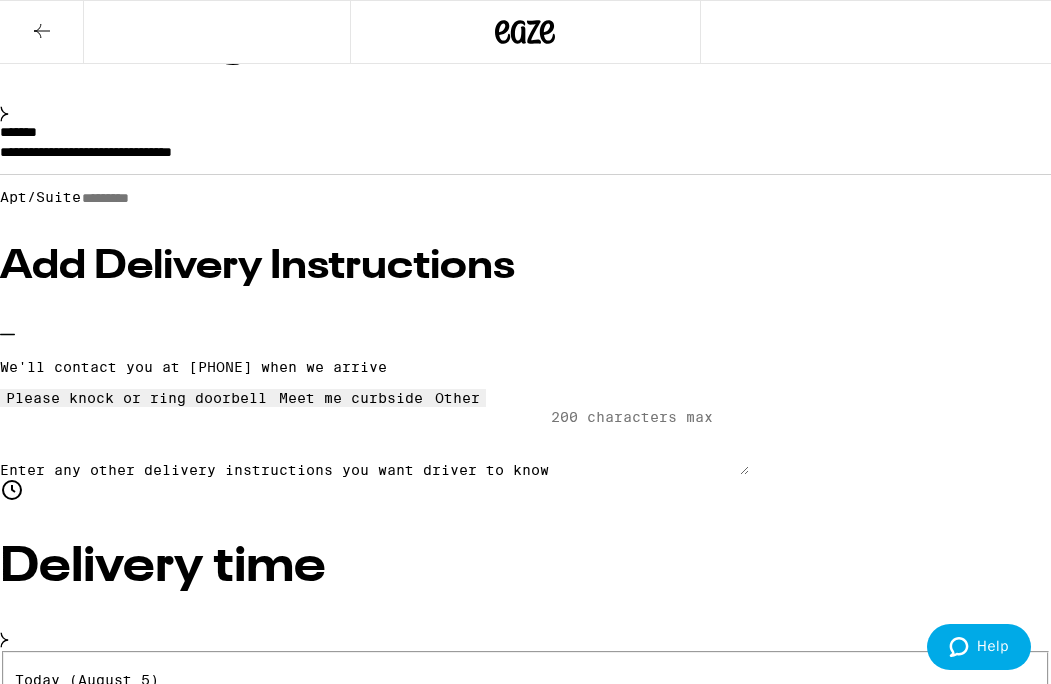 scroll, scrollTop: 172, scrollLeft: 0, axis: vertical 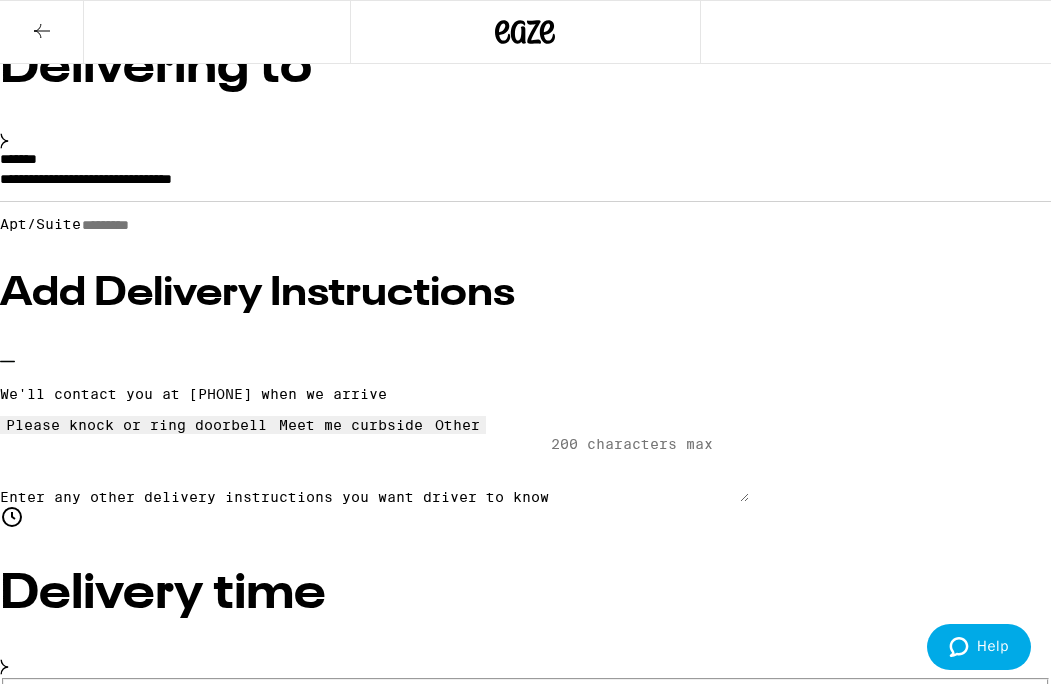 click on "None" at bounding box center [525, 3923] 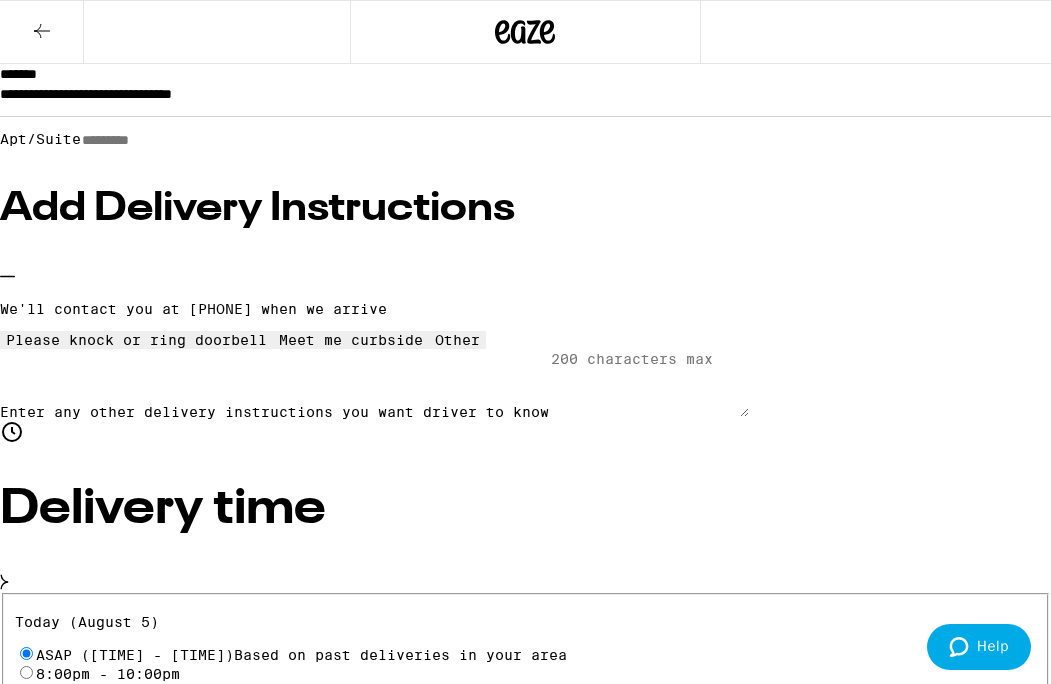 scroll, scrollTop: 259, scrollLeft: 0, axis: vertical 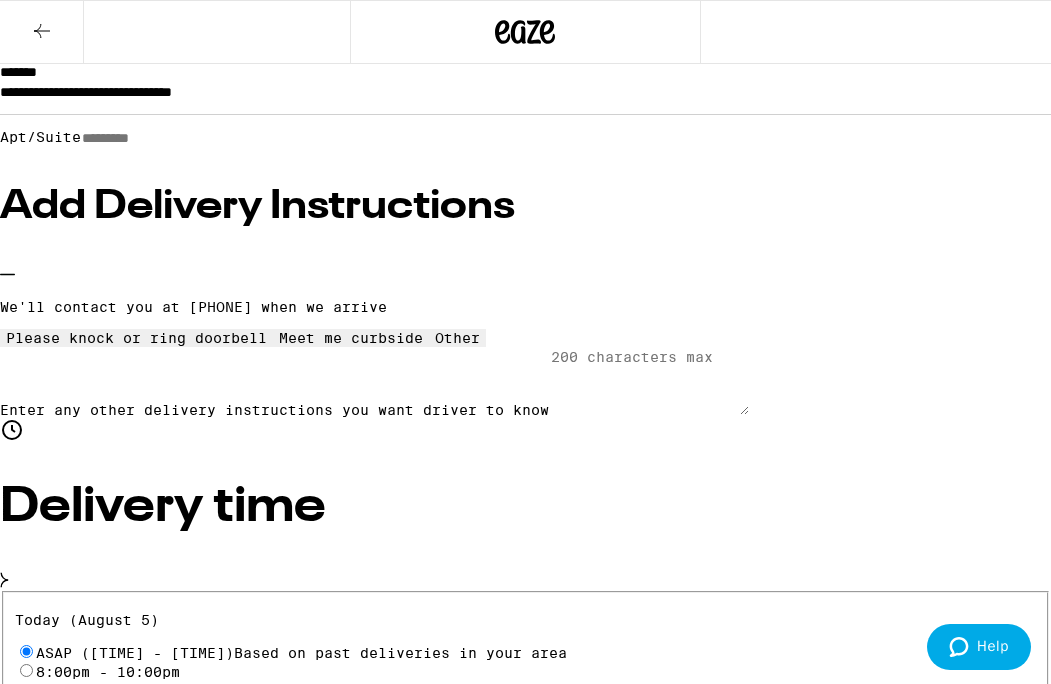 click 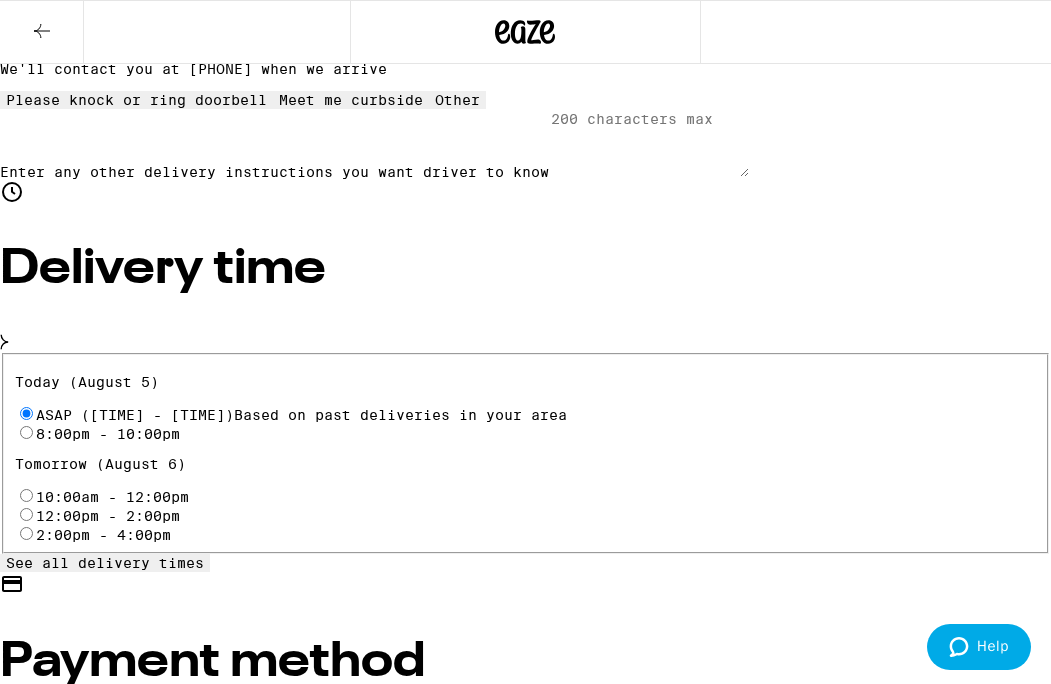 scroll, scrollTop: 519, scrollLeft: 0, axis: vertical 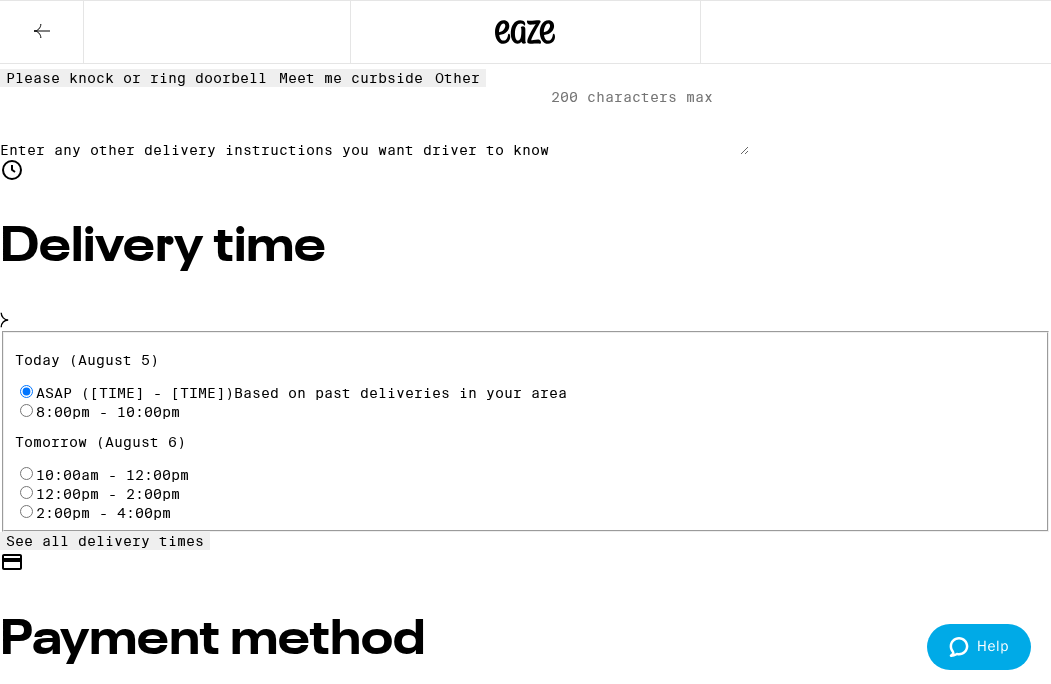 click on "Place Order" at bounding box center (55, 3850) 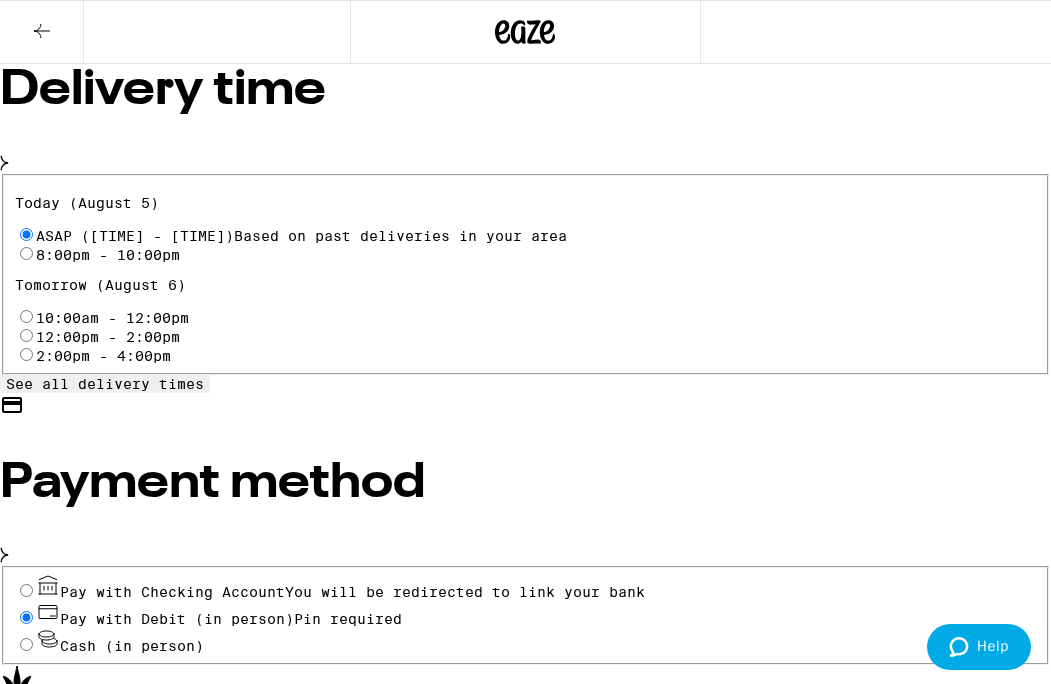 scroll, scrollTop: 837, scrollLeft: 0, axis: vertical 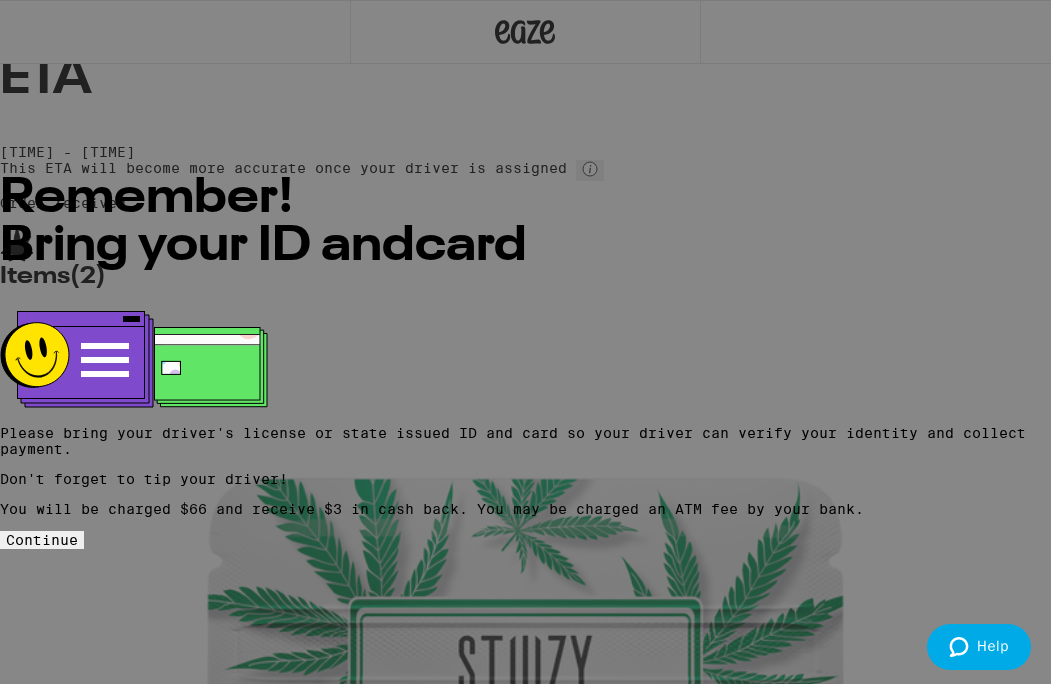 click on "Continue" at bounding box center (42, 540) 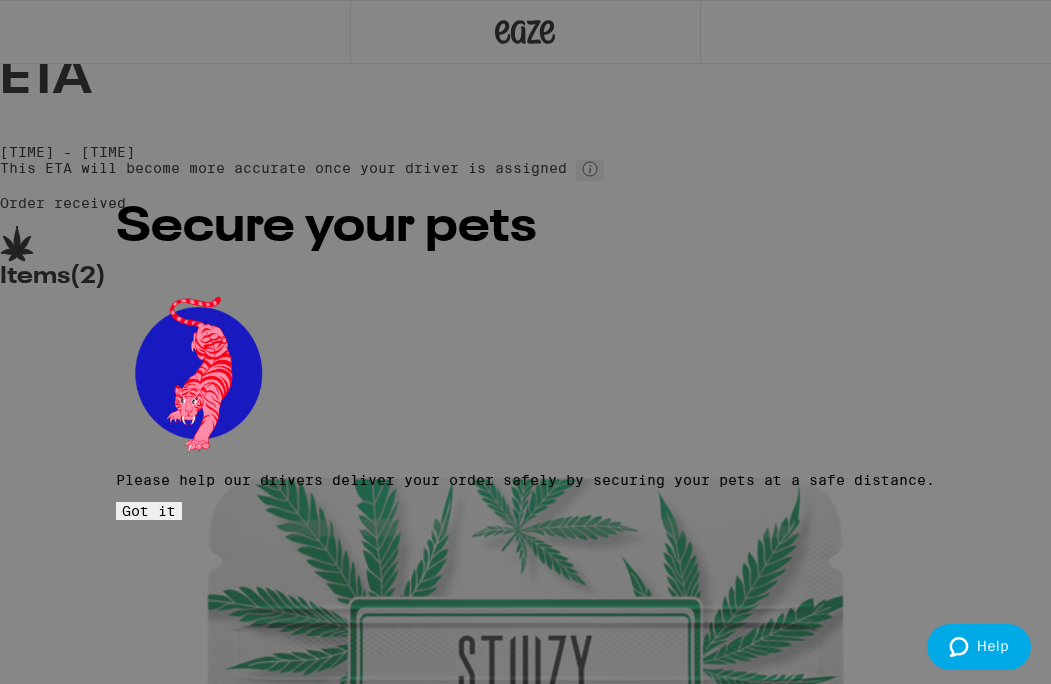 click on "Got it" at bounding box center [149, 511] 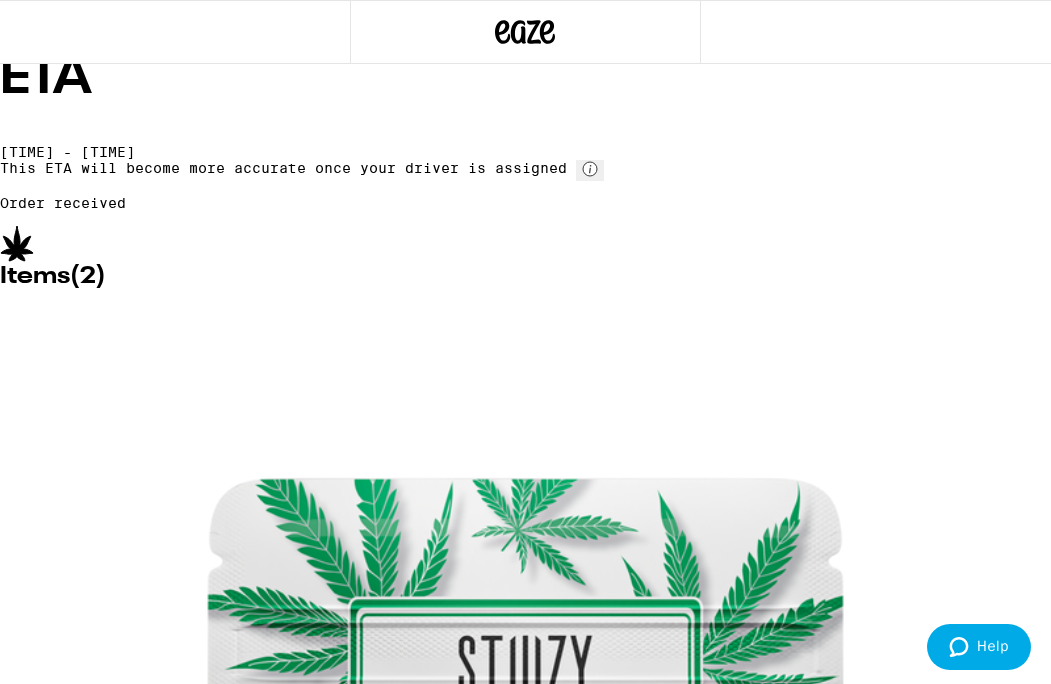 scroll, scrollTop: 0, scrollLeft: 0, axis: both 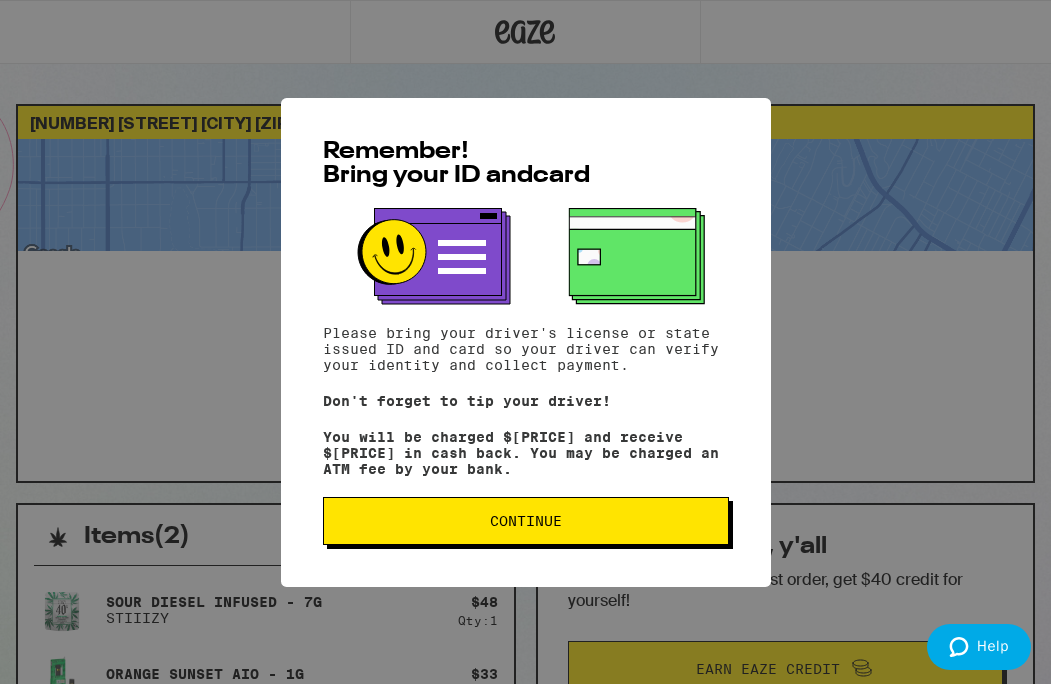click on "Continue" at bounding box center (526, 521) 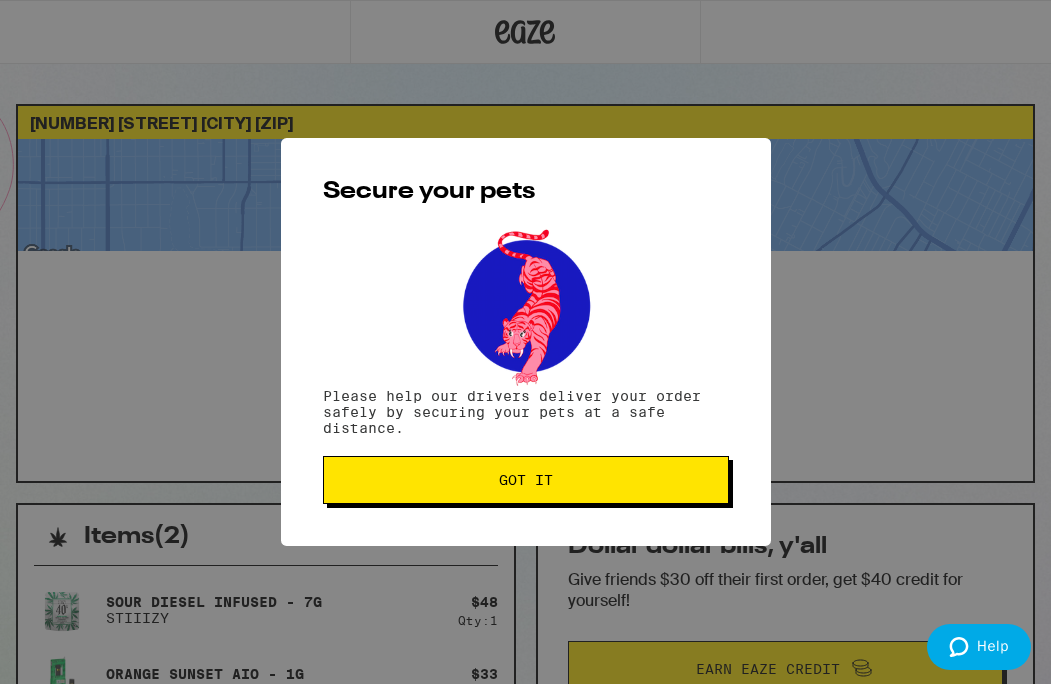 scroll, scrollTop: 50, scrollLeft: 0, axis: vertical 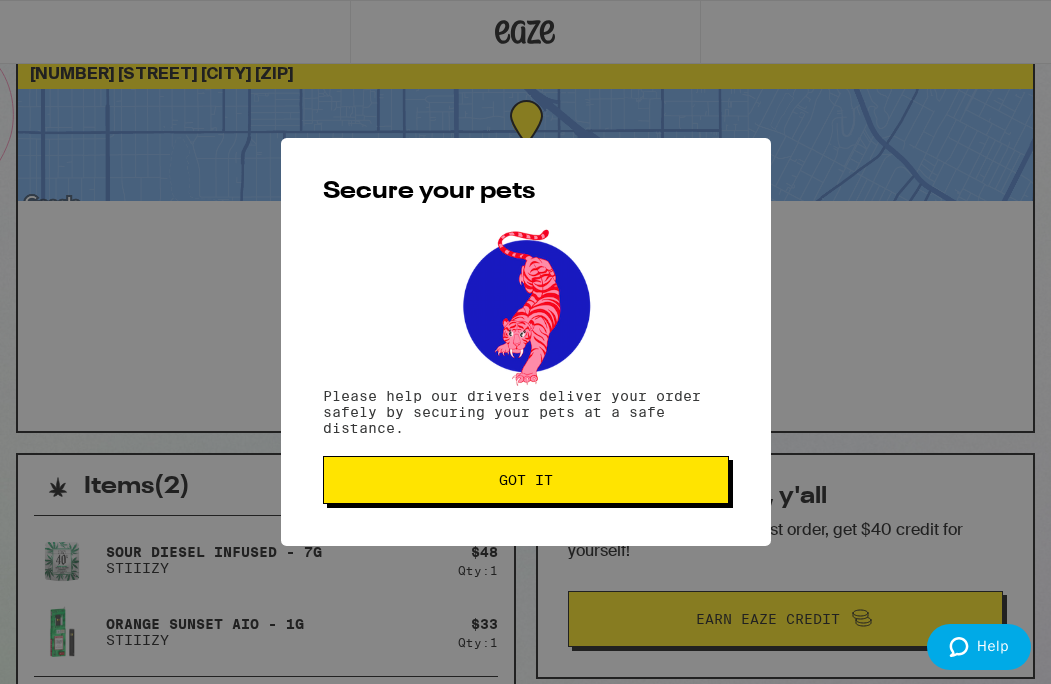 click on "Got it" at bounding box center [526, 480] 